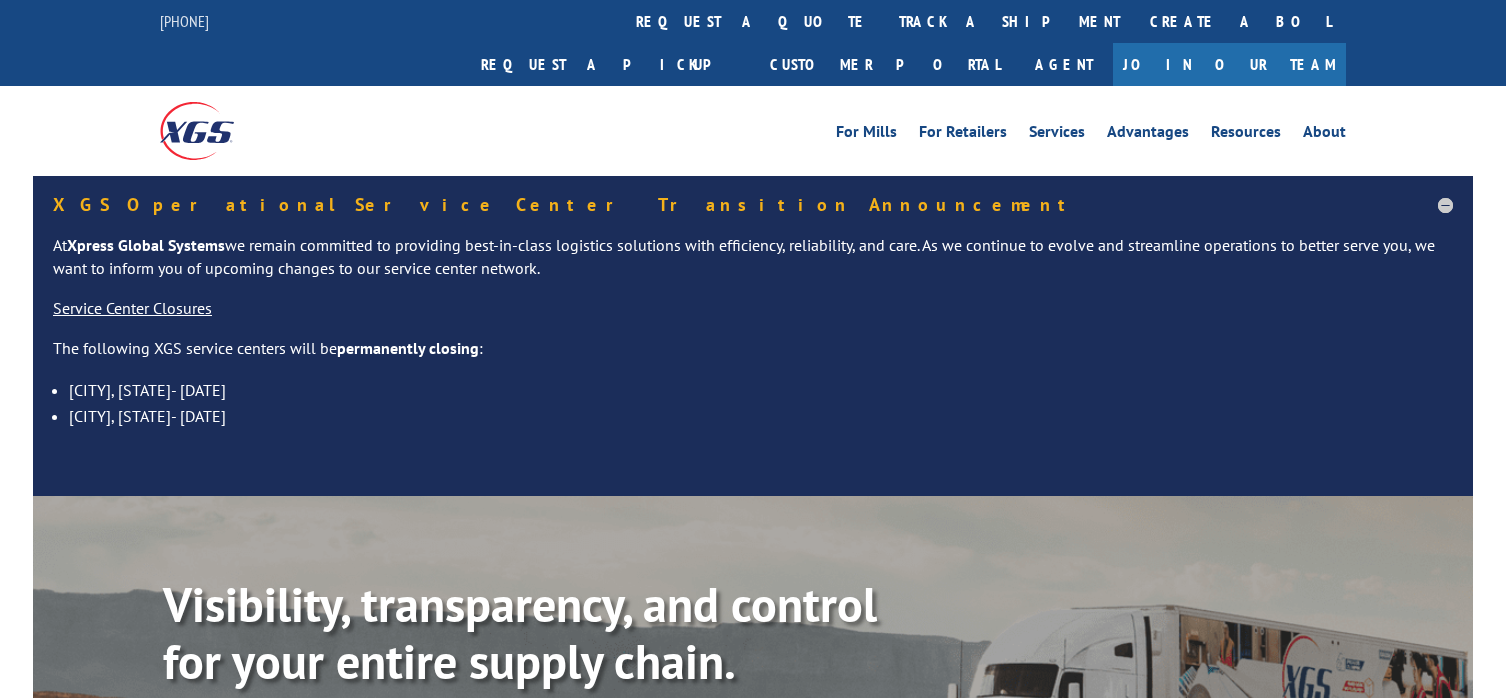 scroll, scrollTop: 0, scrollLeft: 0, axis: both 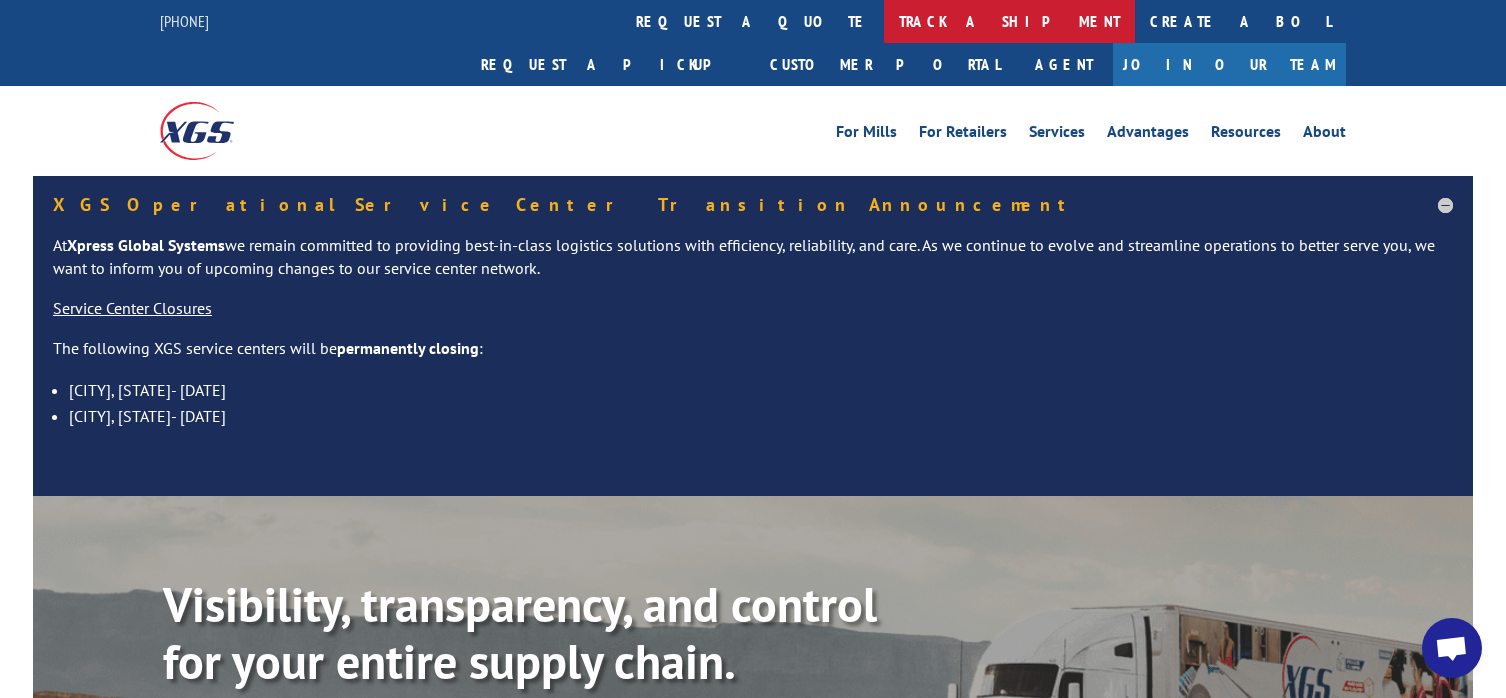 click on "track a shipment" at bounding box center (1009, 21) 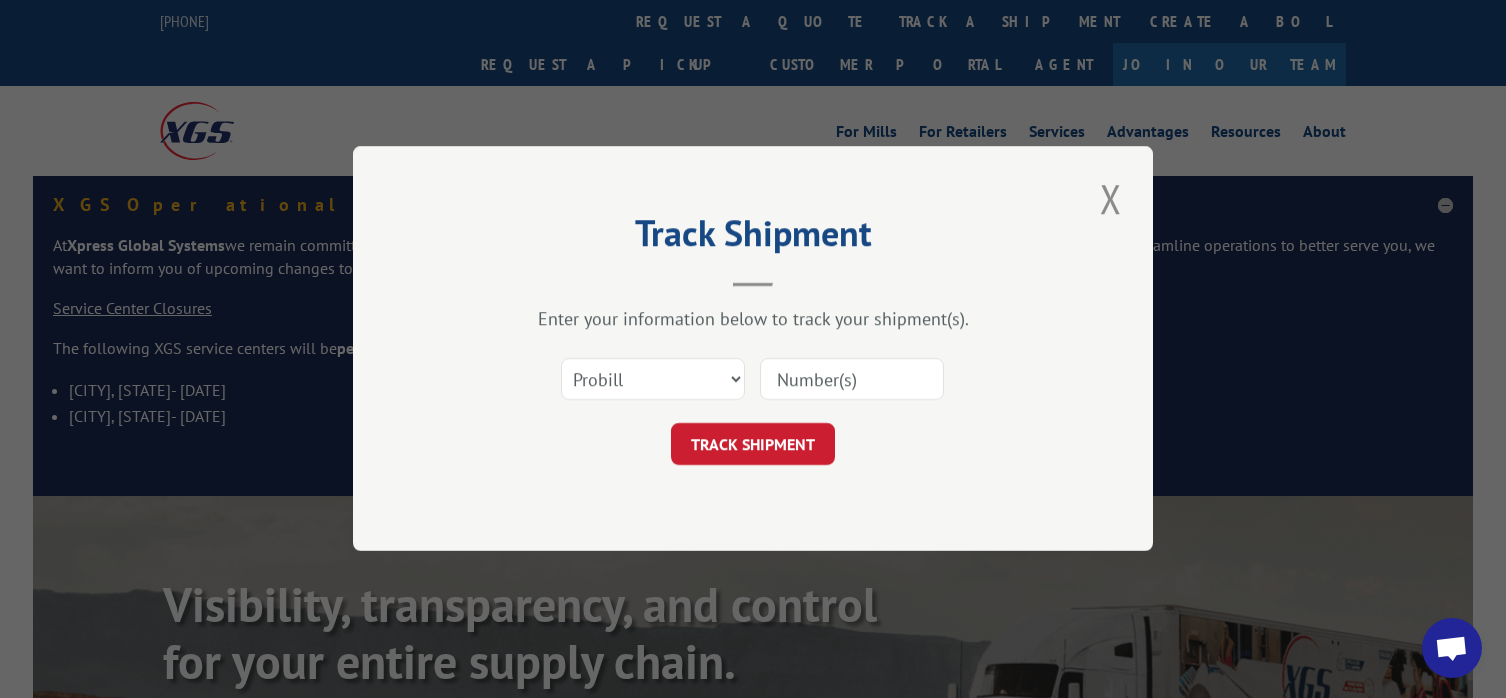 click at bounding box center (852, 380) 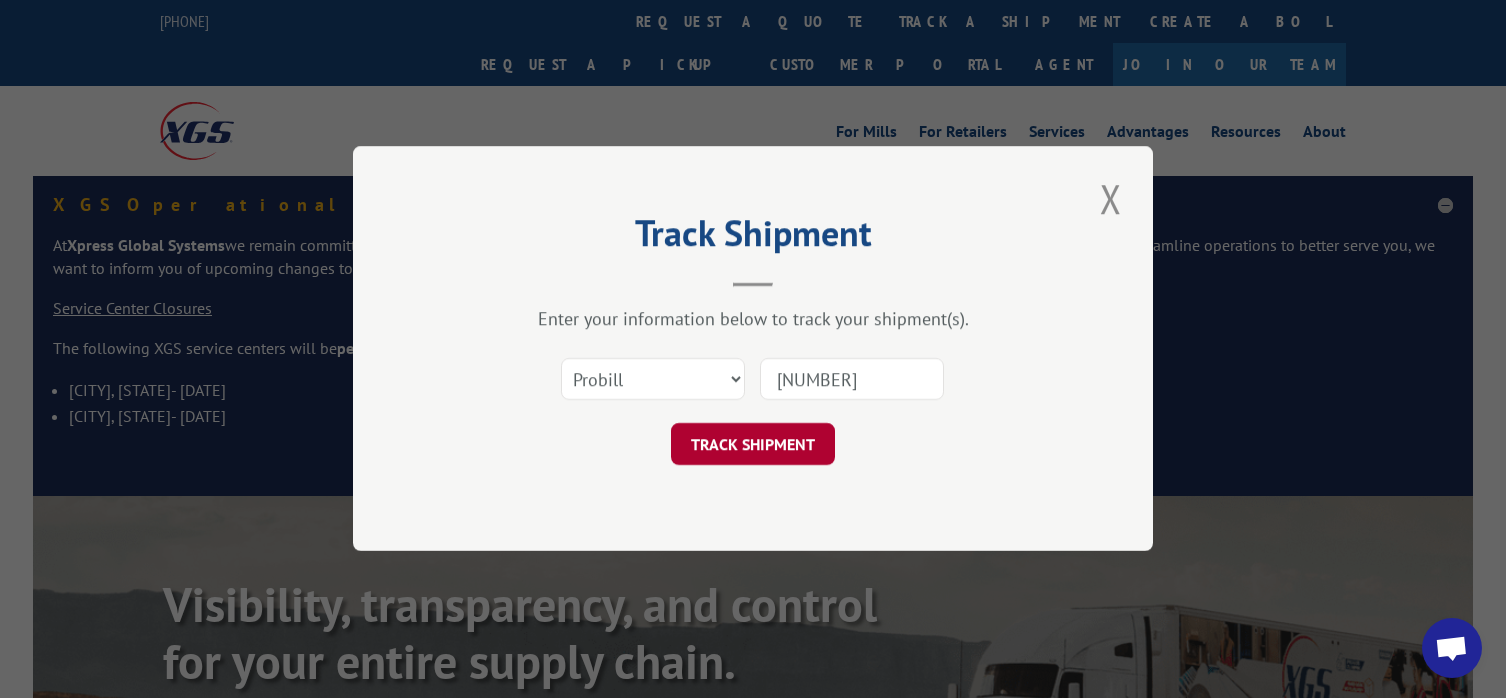 type on "[NUMBER]" 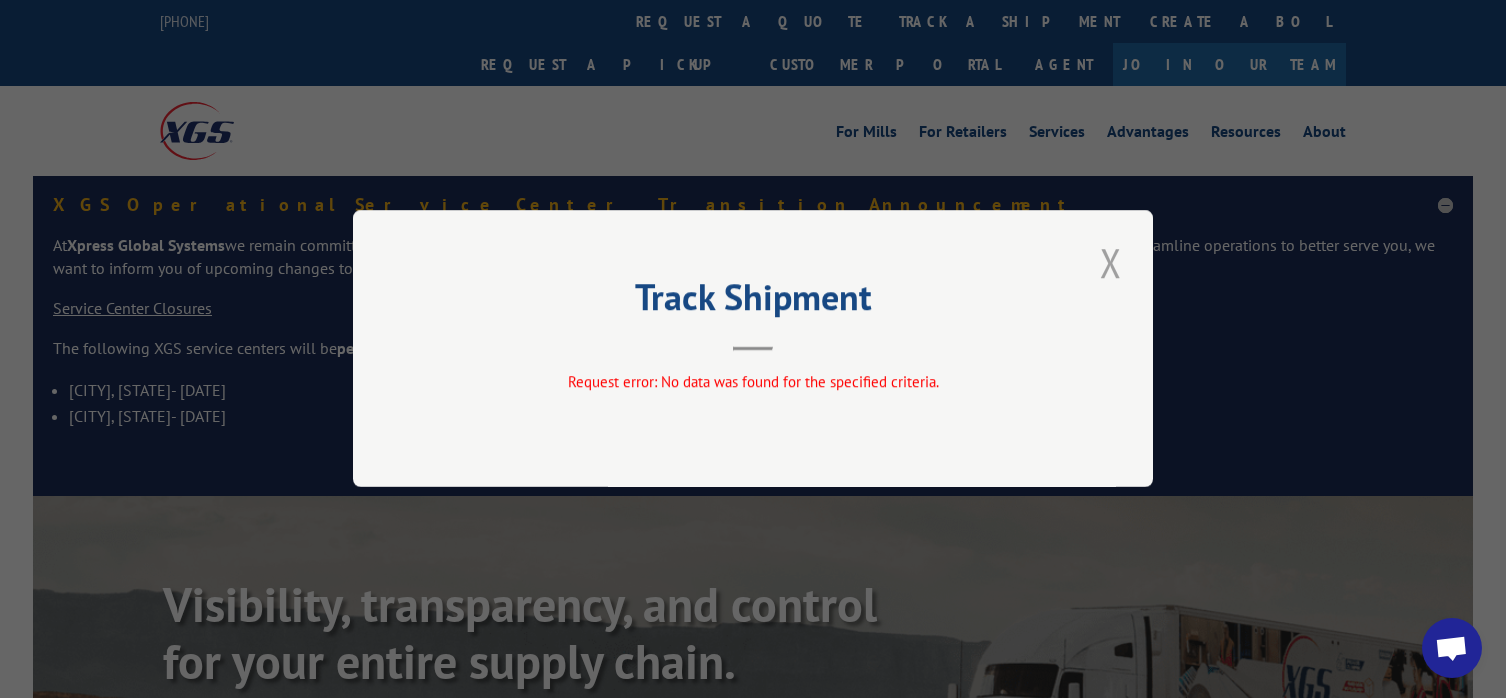 click at bounding box center [1111, 262] 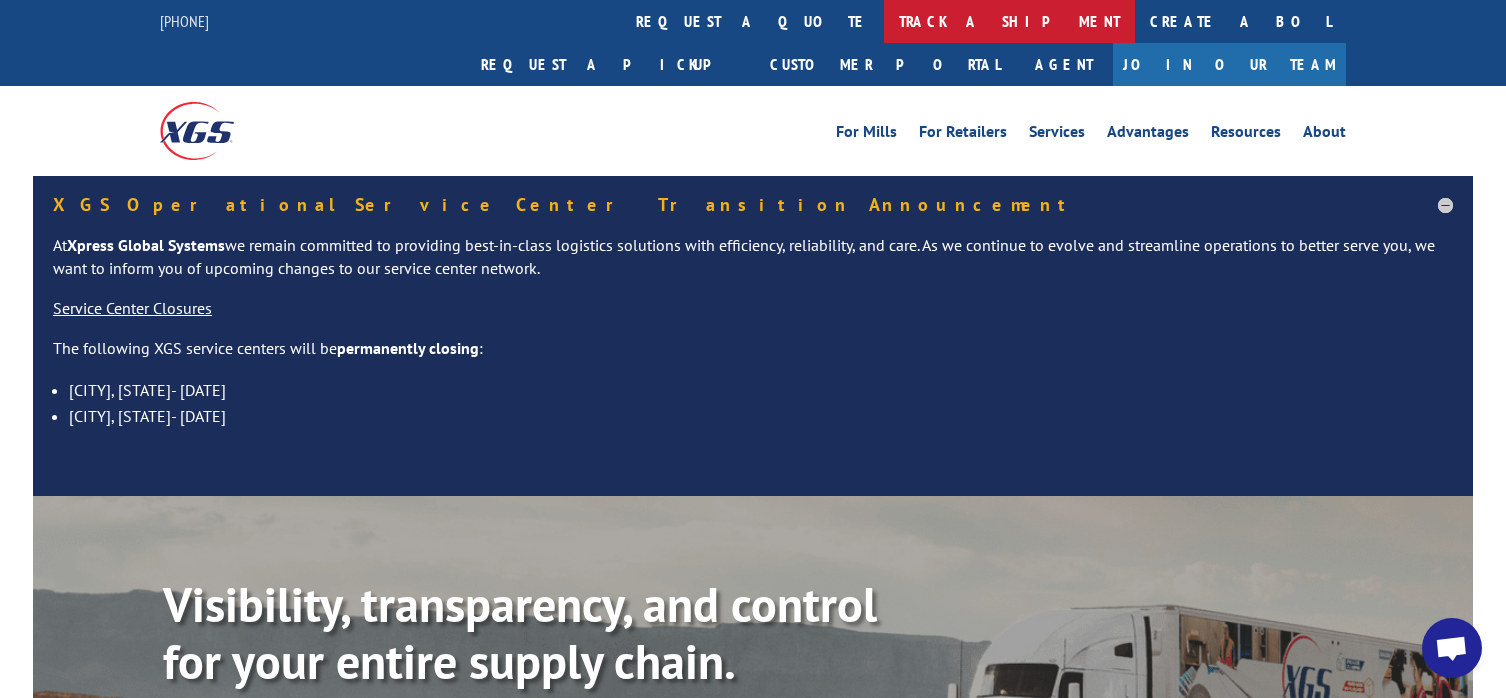 click on "track a shipment" at bounding box center (1009, 21) 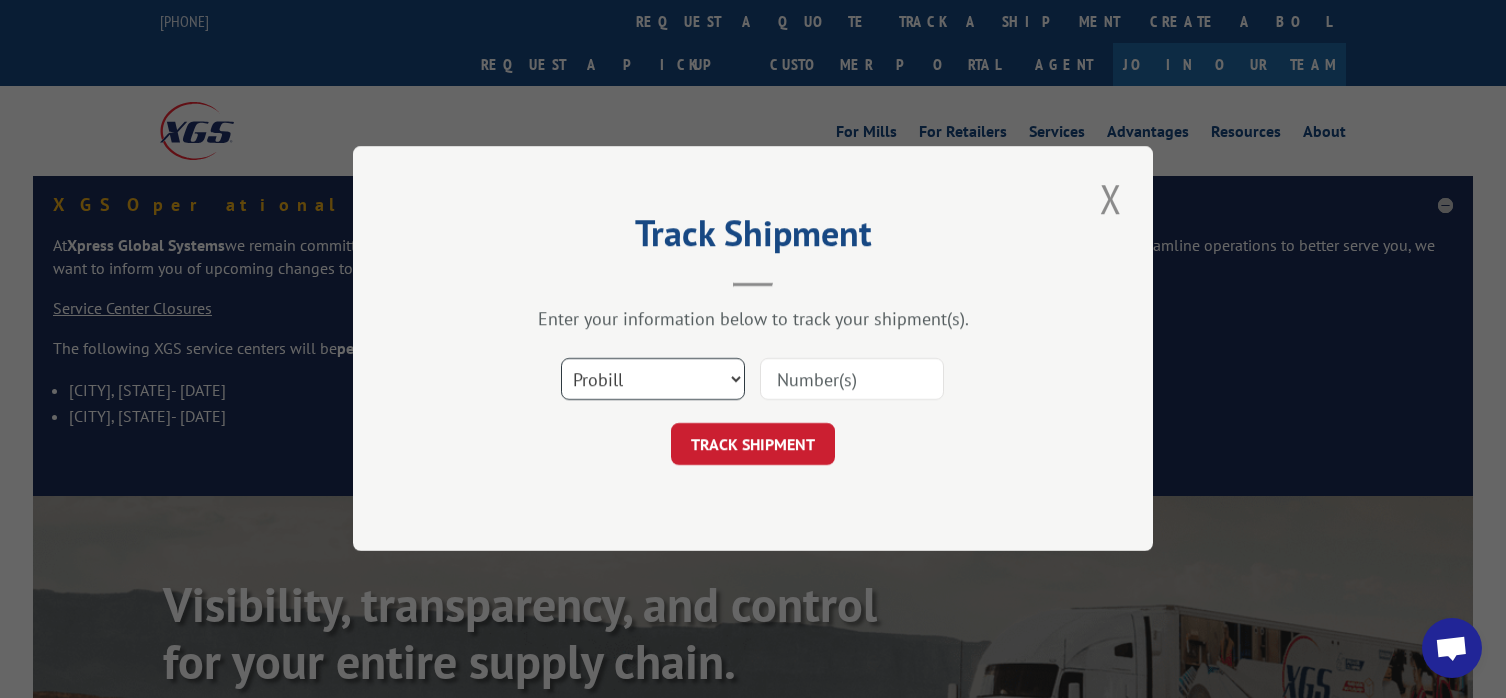 click on "Select category... Probill BOL PO" at bounding box center (653, 380) 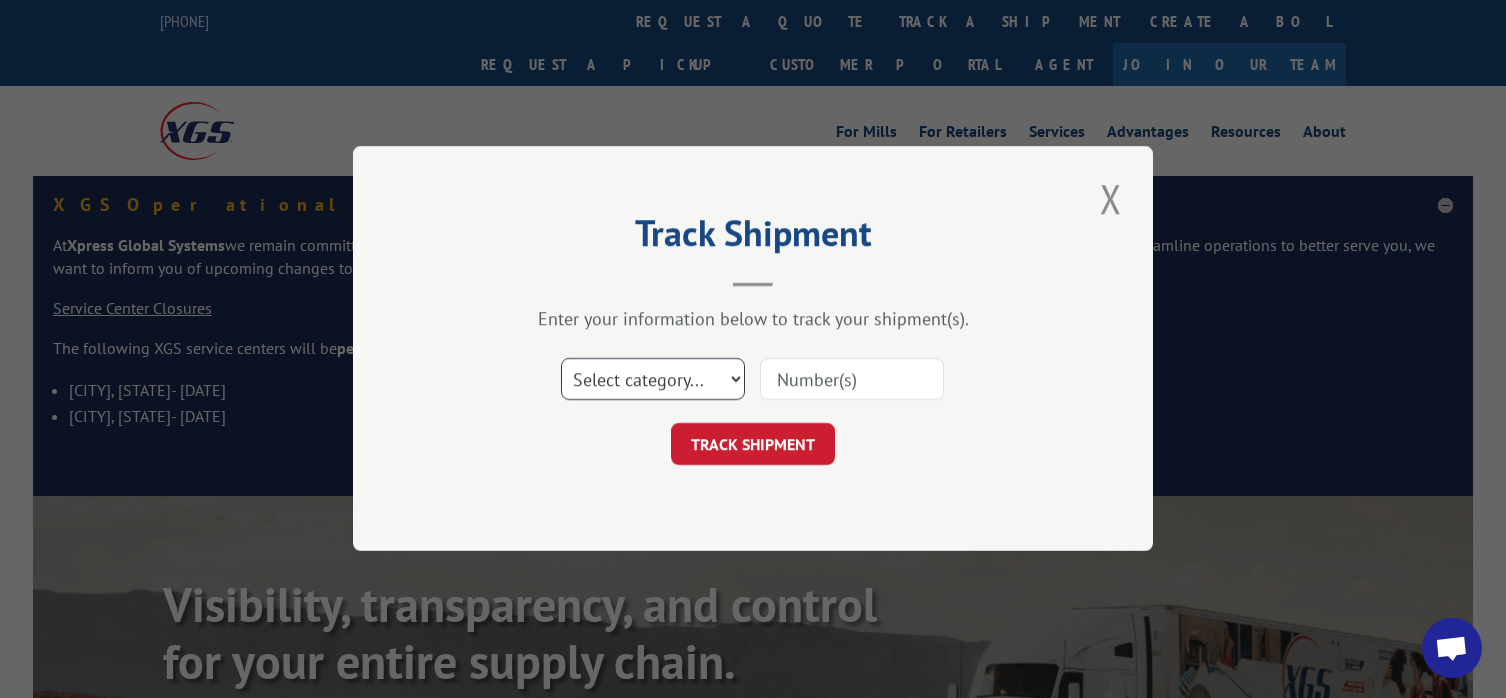 click on "Select category... Probill BOL PO" at bounding box center [653, 380] 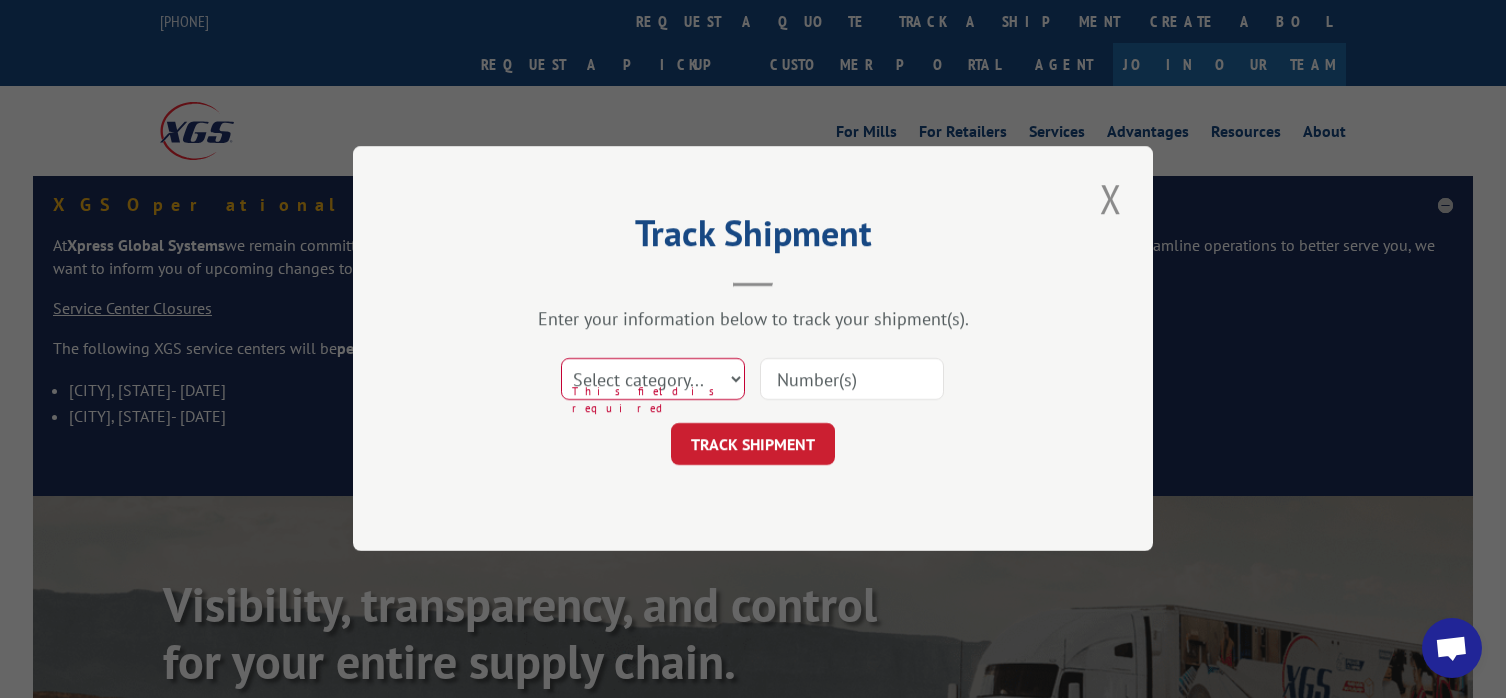click at bounding box center [852, 380] 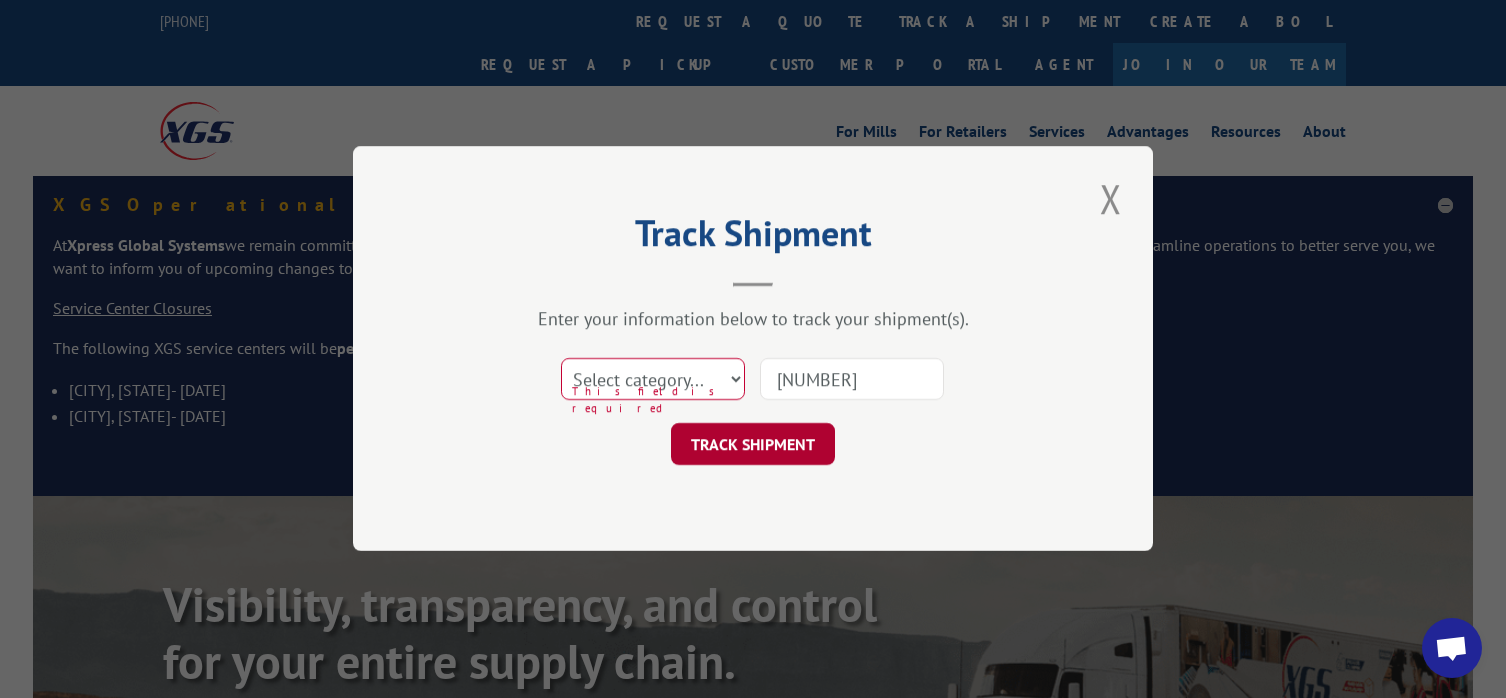 type on "[NUMBER]" 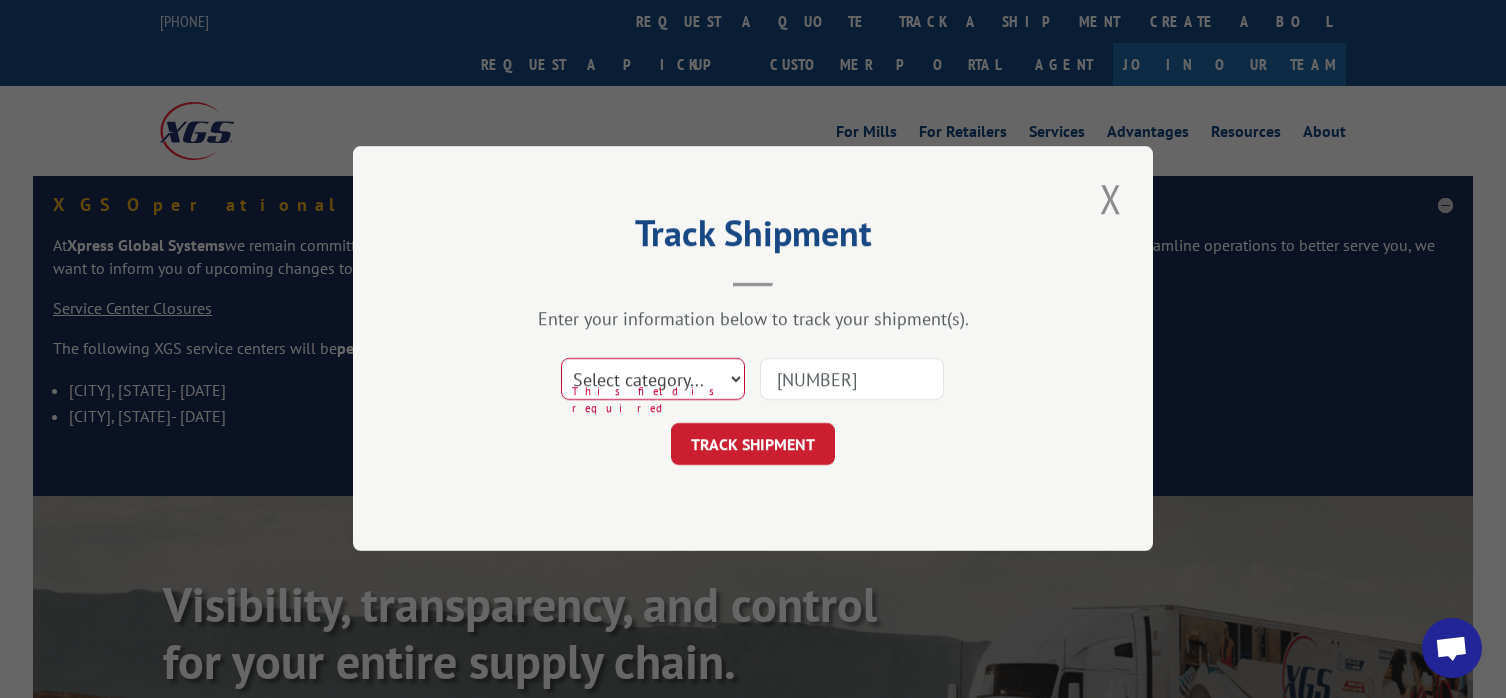 click on "Select category... Probill BOL PO" at bounding box center (653, 380) 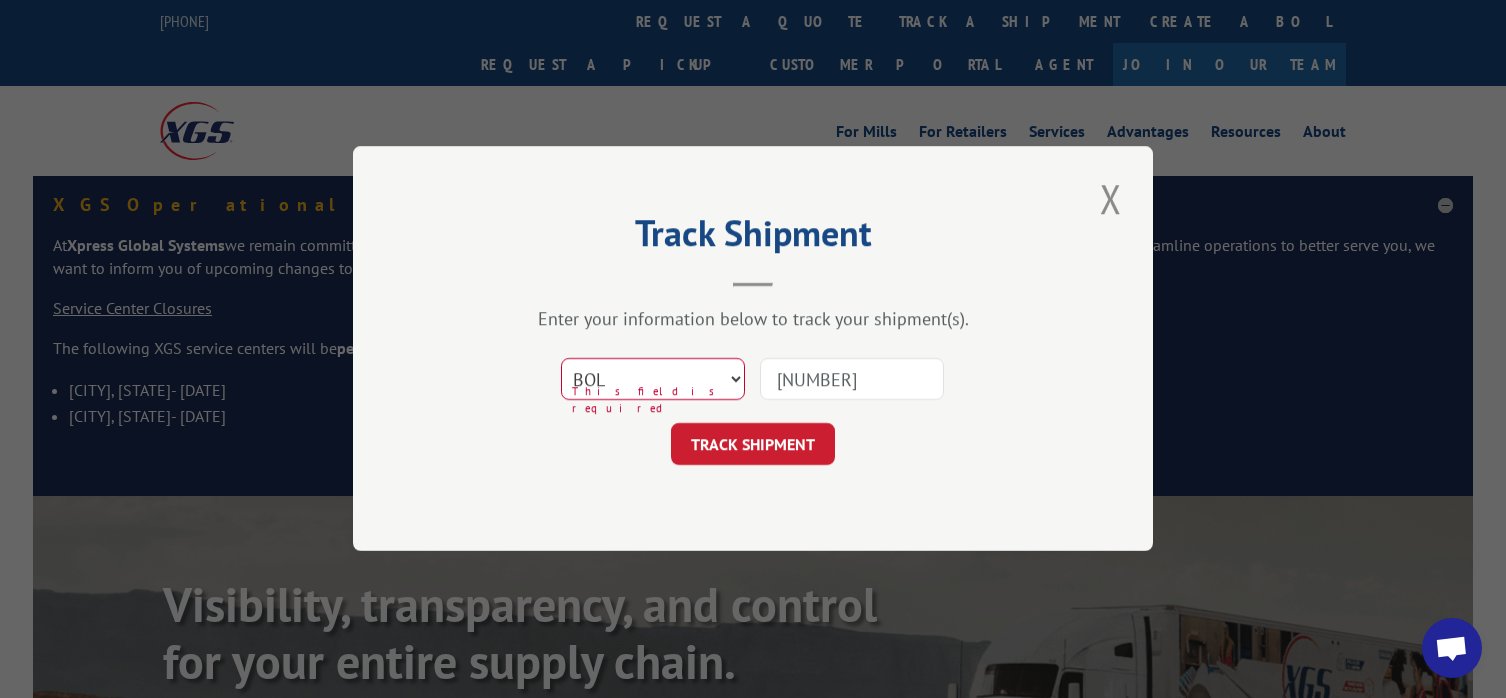 click on "Select category... Probill BOL PO" at bounding box center [653, 380] 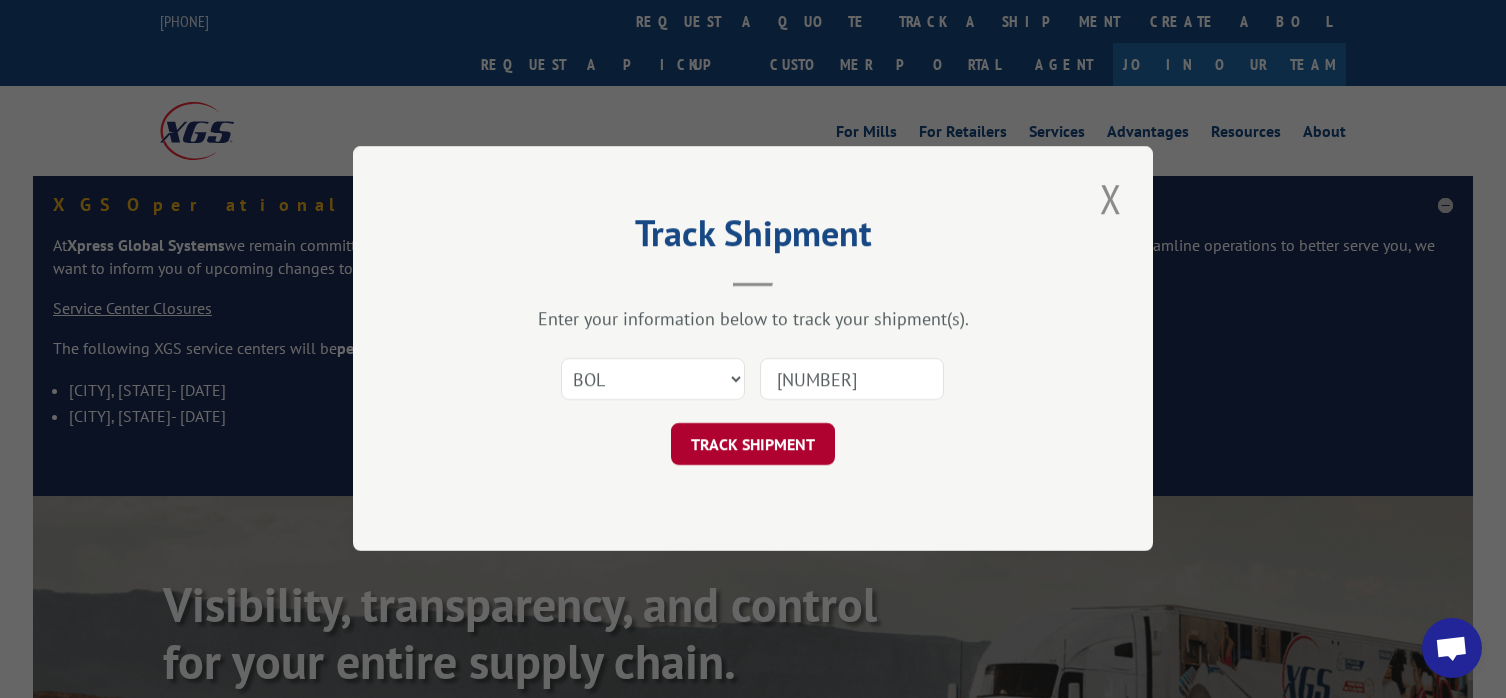 click on "TRACK SHIPMENT" at bounding box center (753, 445) 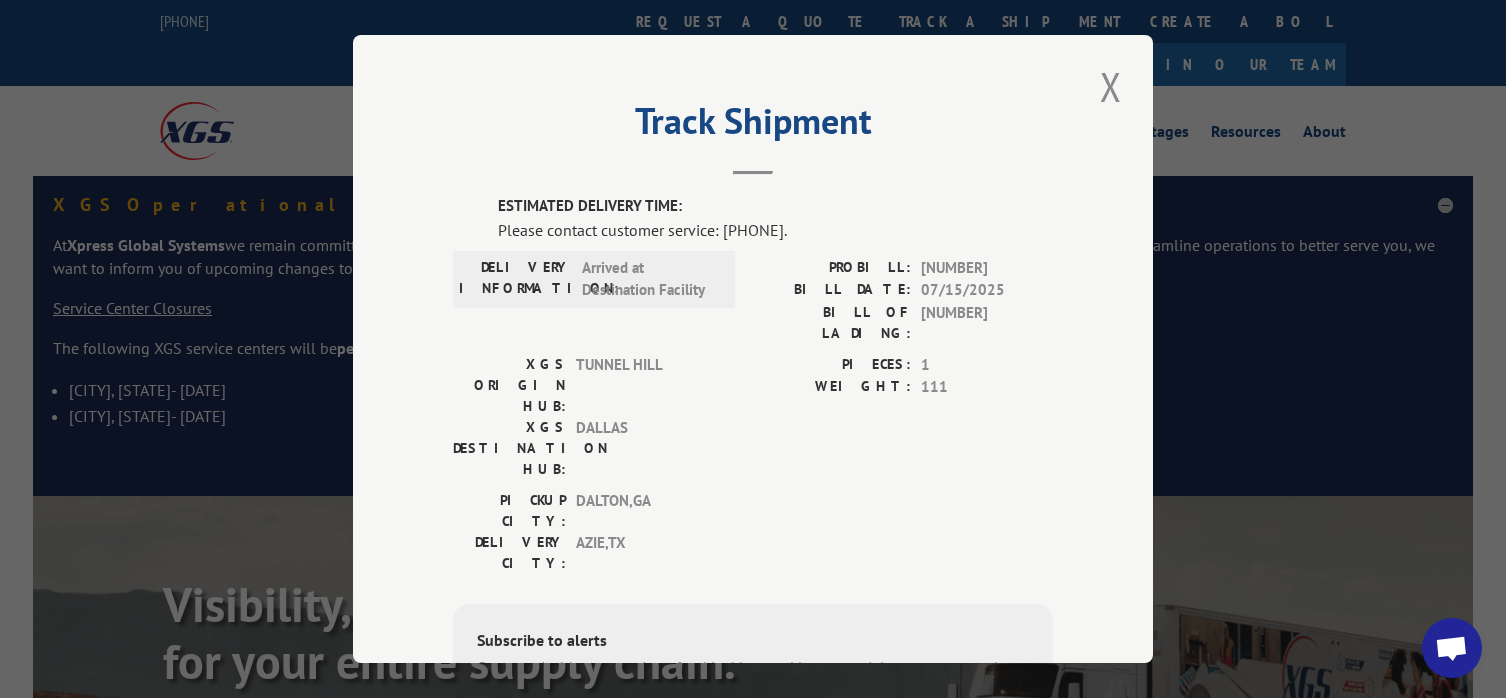scroll, scrollTop: 0, scrollLeft: 0, axis: both 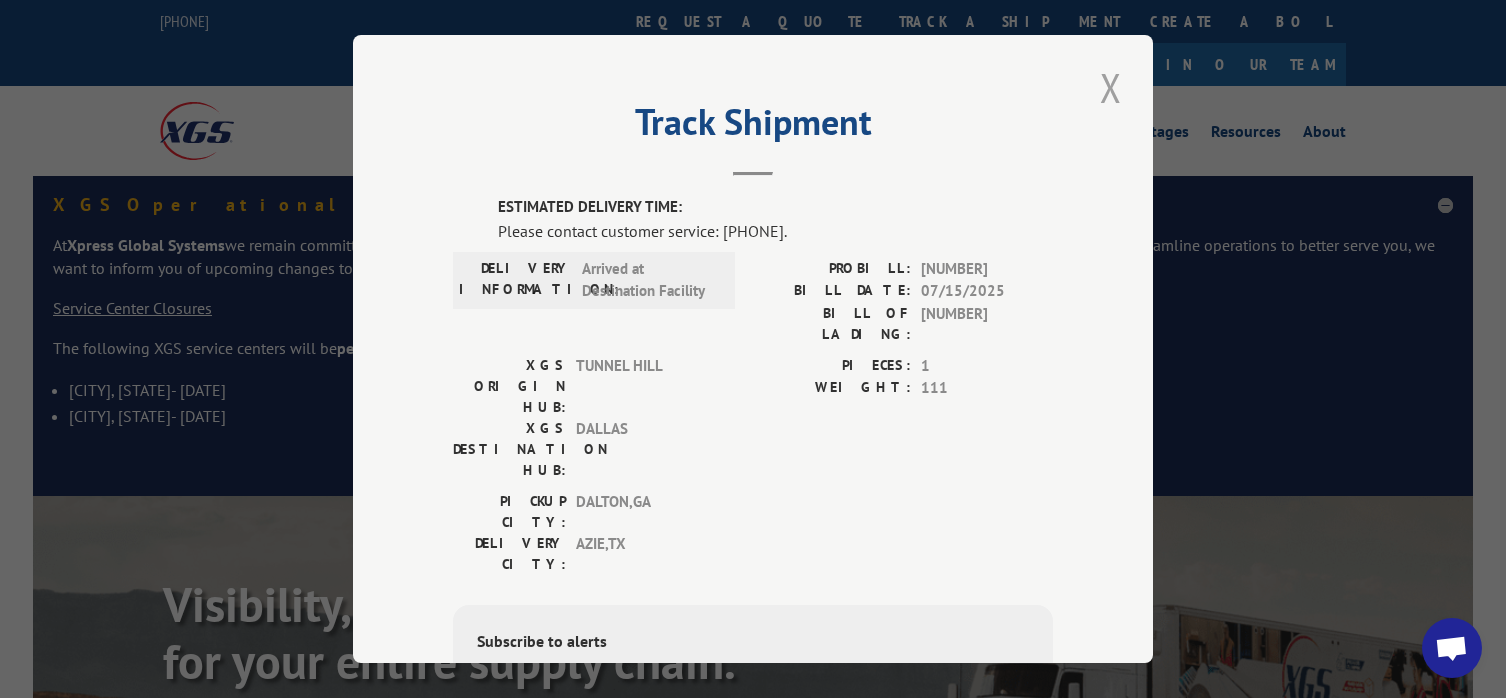 click at bounding box center [1111, 87] 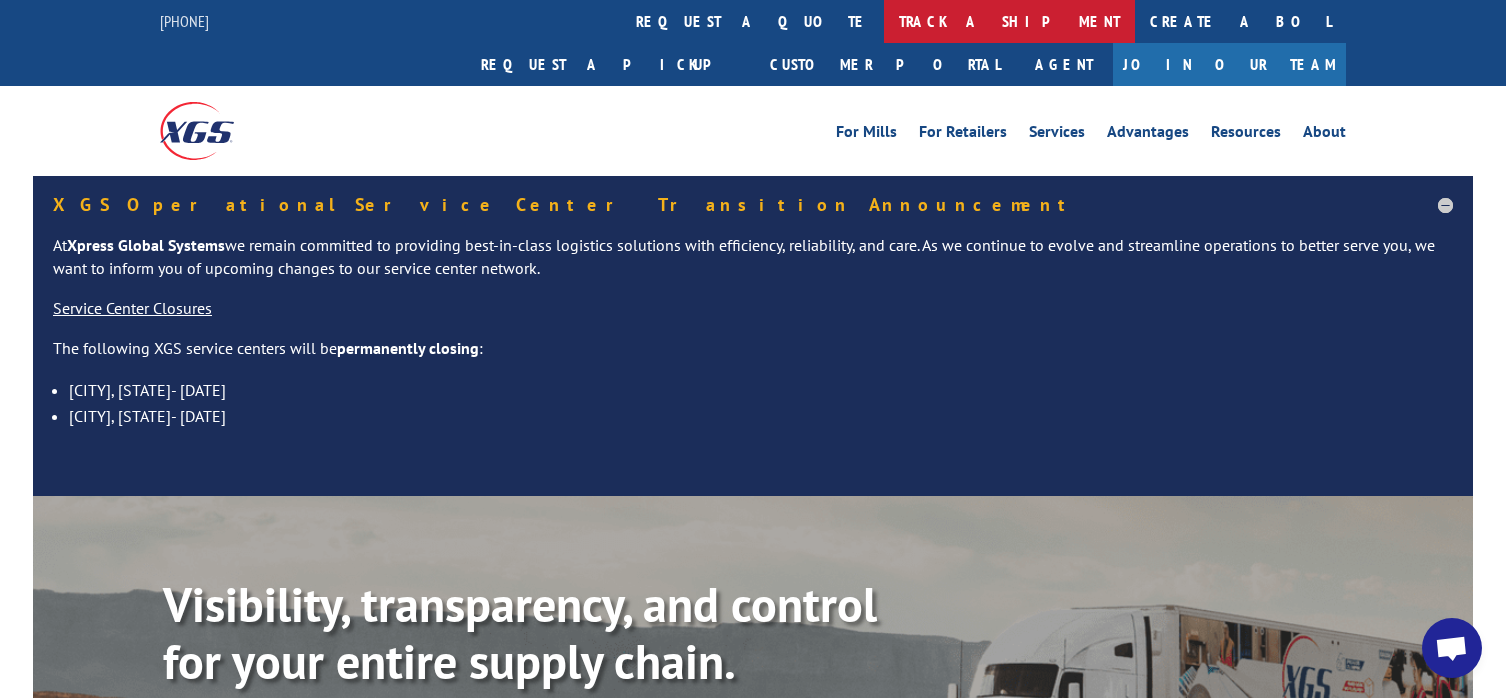 click on "track a shipment" at bounding box center [1009, 21] 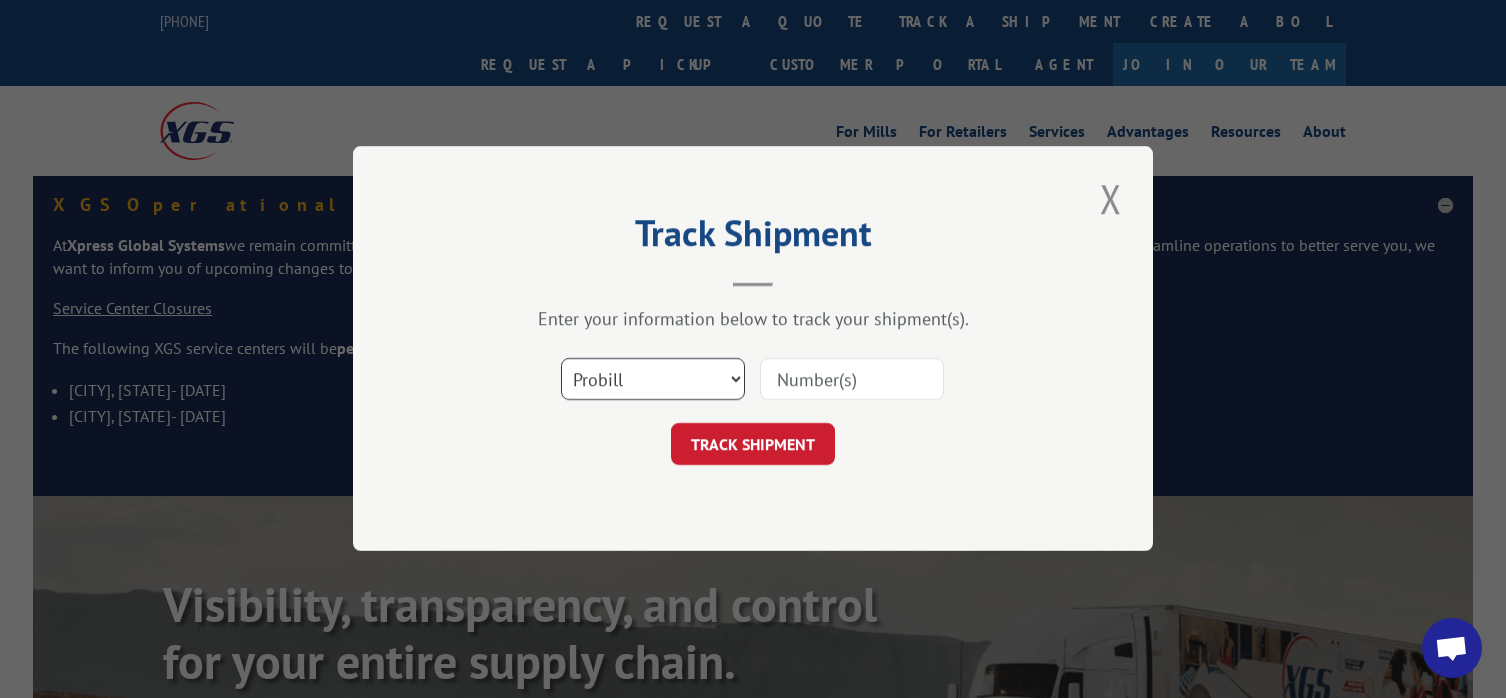 click on "Select category... Probill BOL PO" at bounding box center (653, 380) 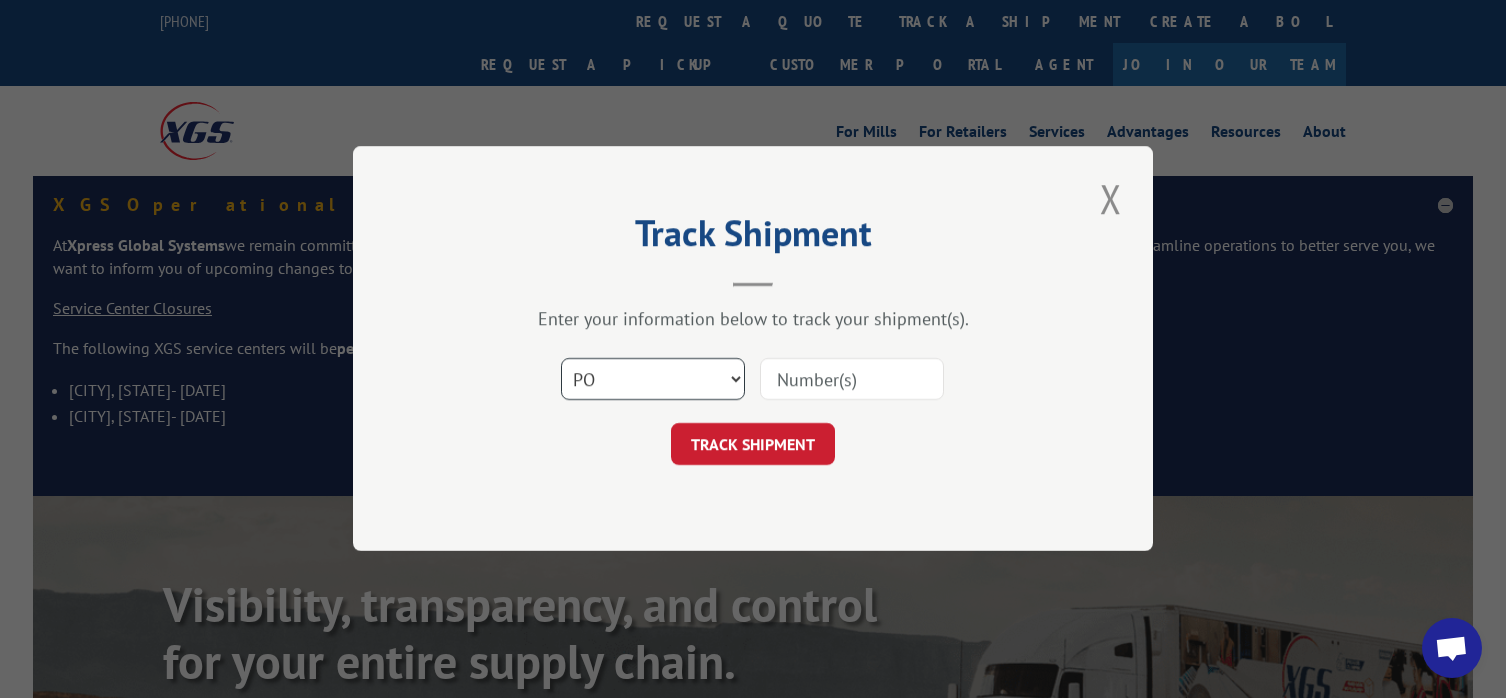 click on "Select category... Probill BOL PO" at bounding box center (653, 380) 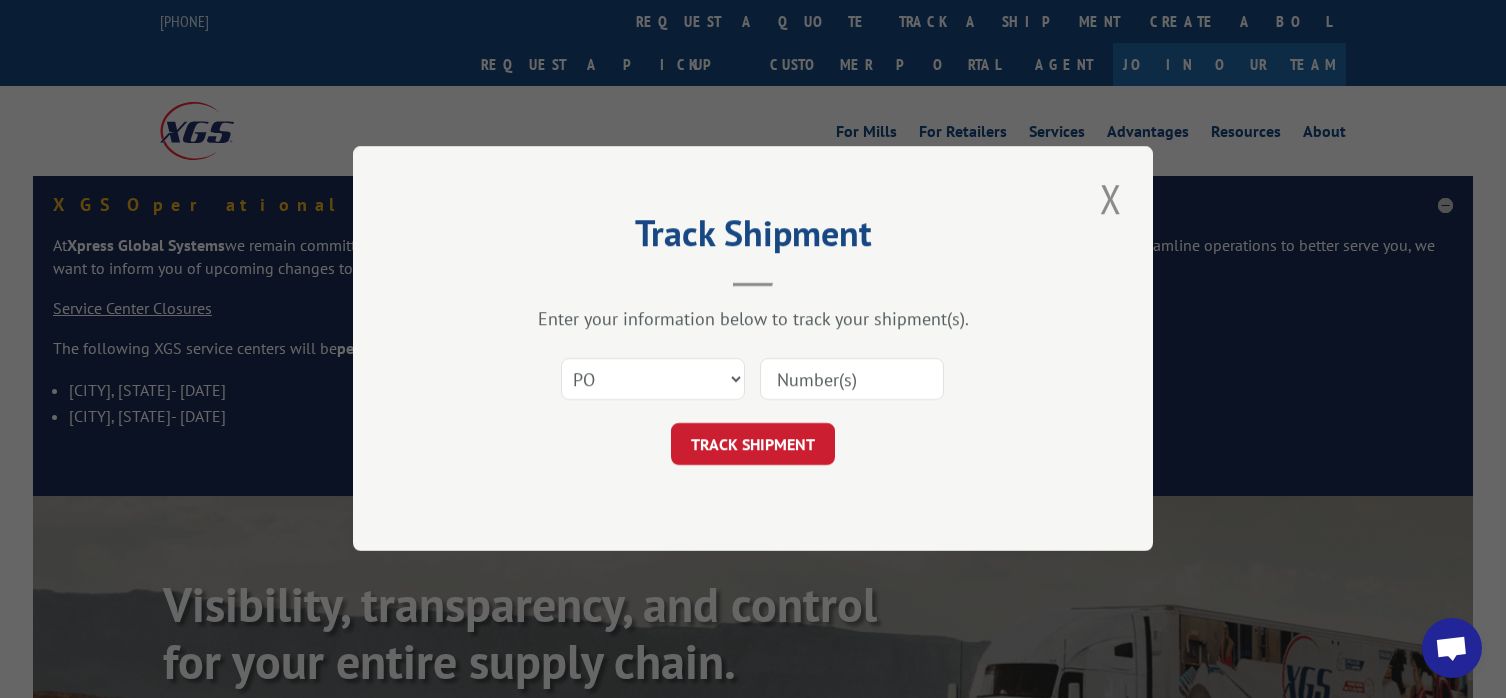 click at bounding box center [852, 380] 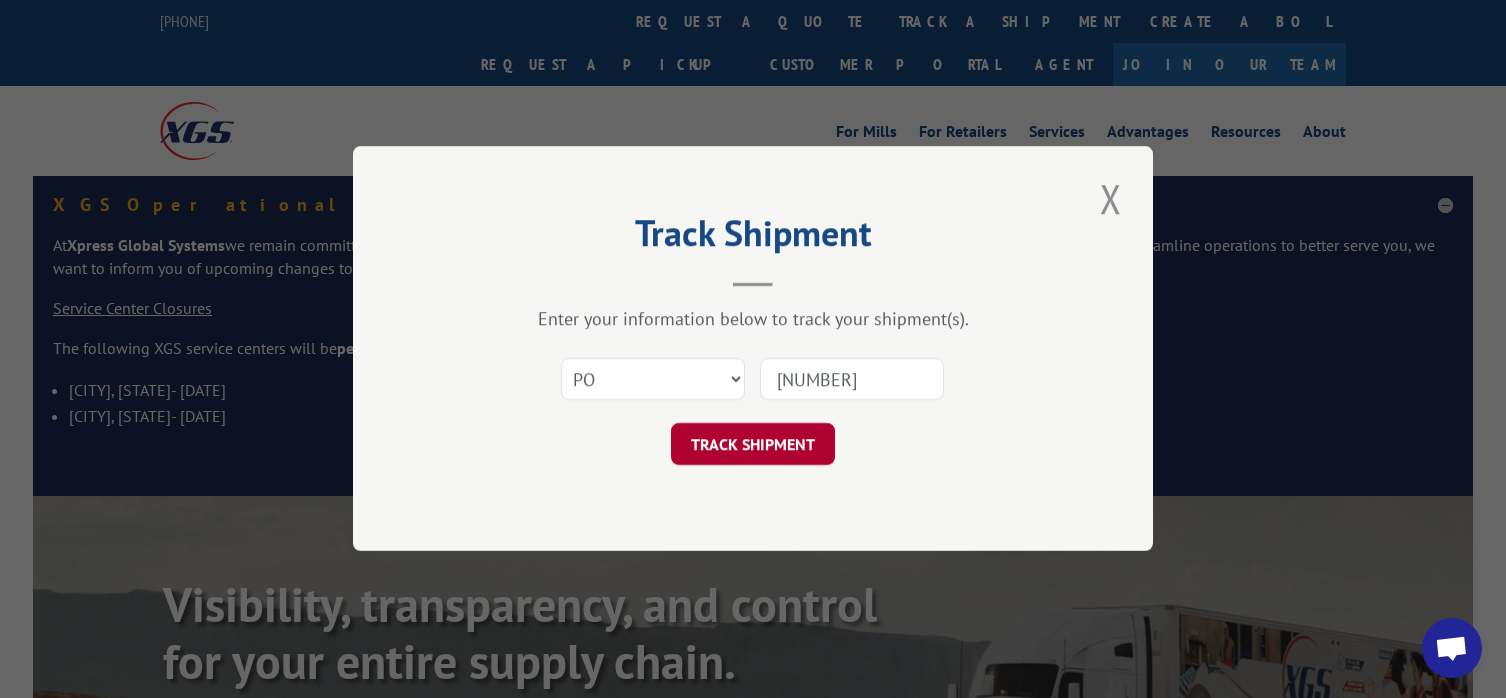 type on "[NUMBER]" 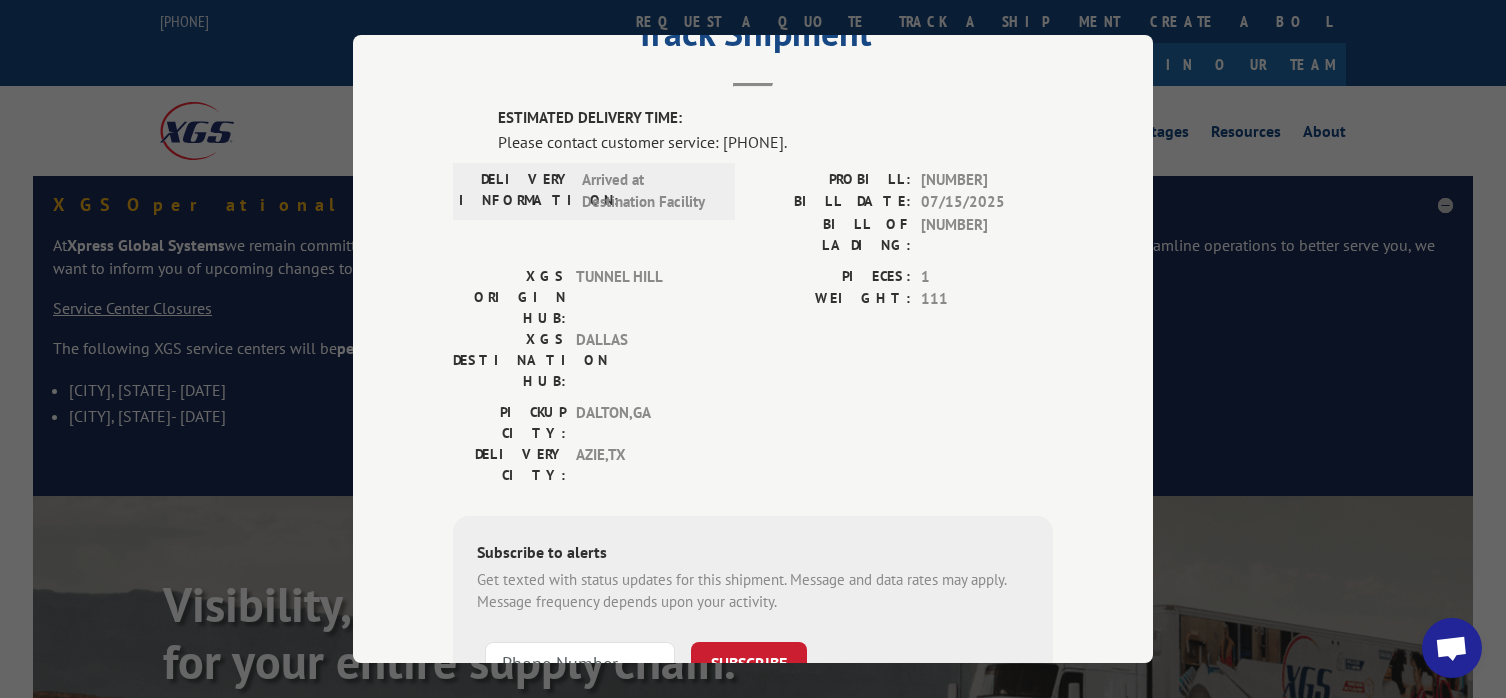scroll, scrollTop: 0, scrollLeft: 0, axis: both 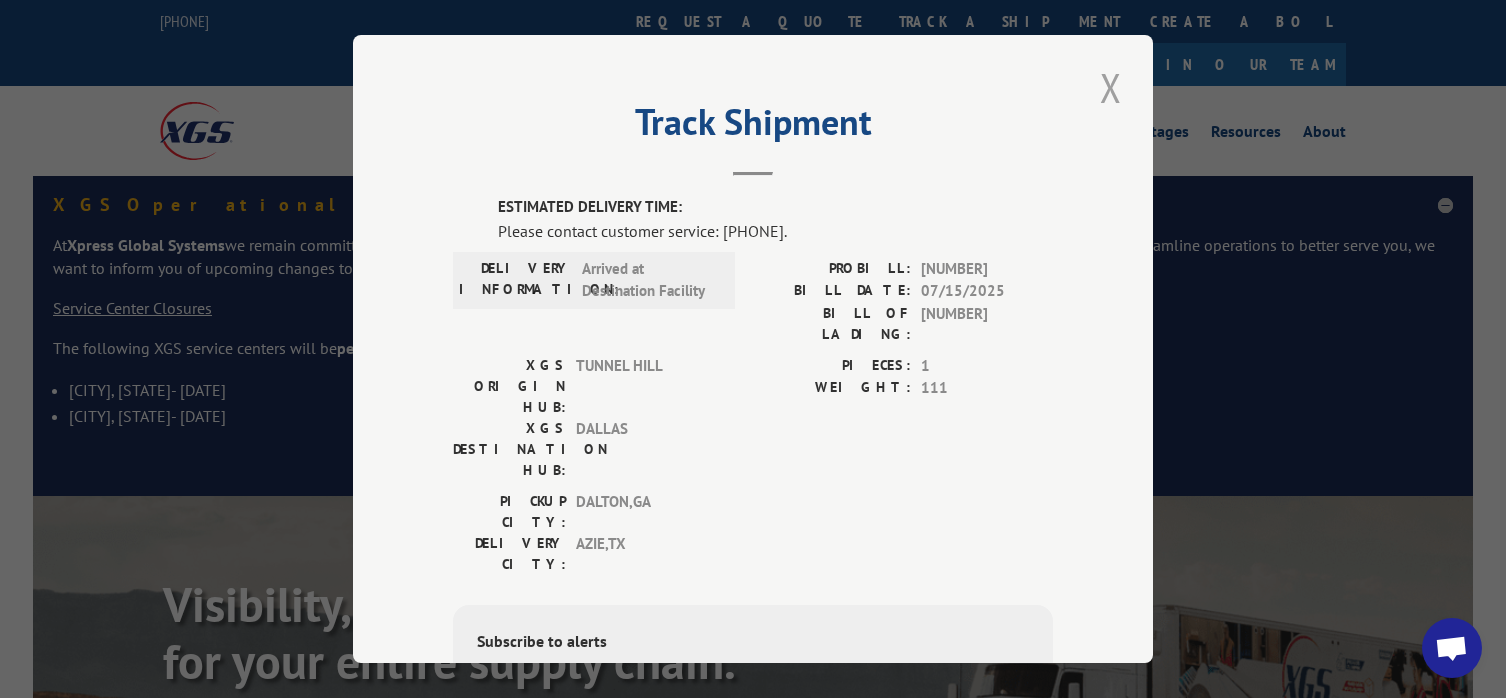 click at bounding box center [1111, 87] 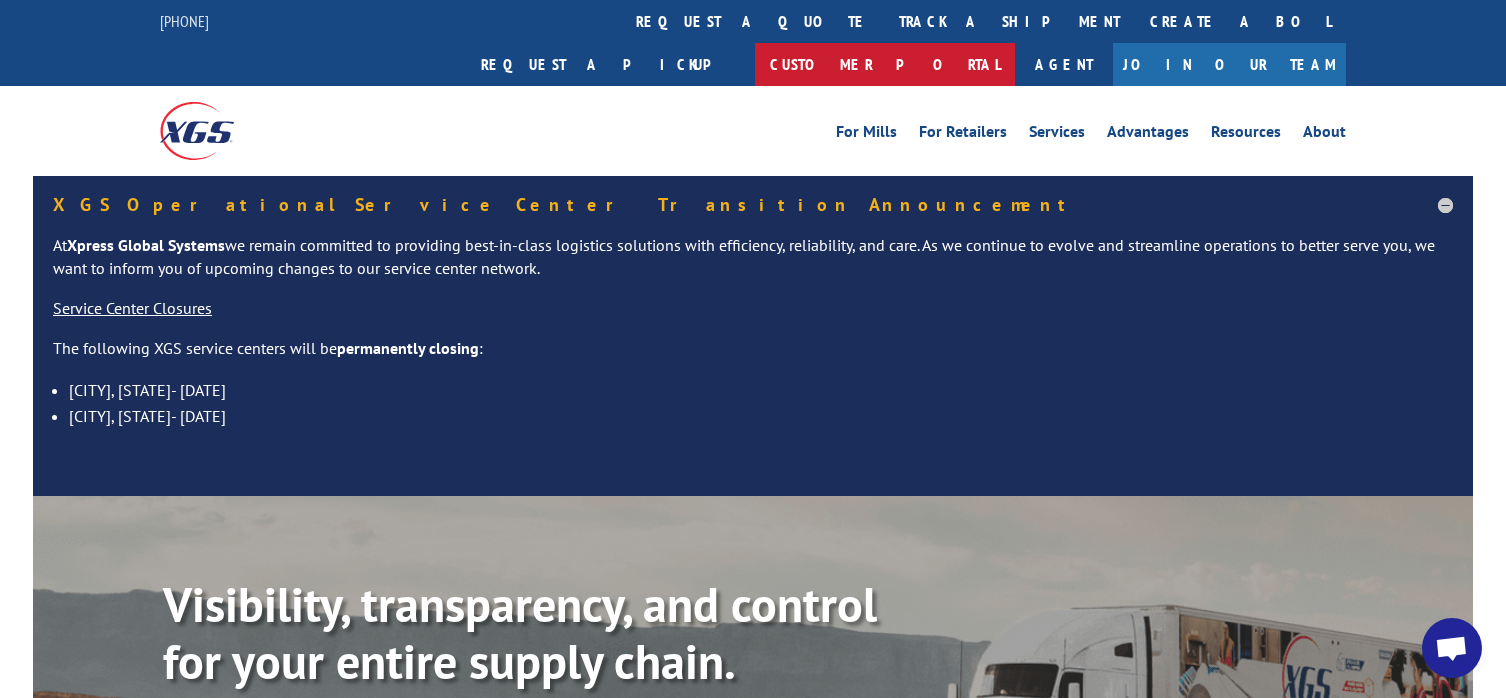 click on "Customer Portal" at bounding box center (885, 64) 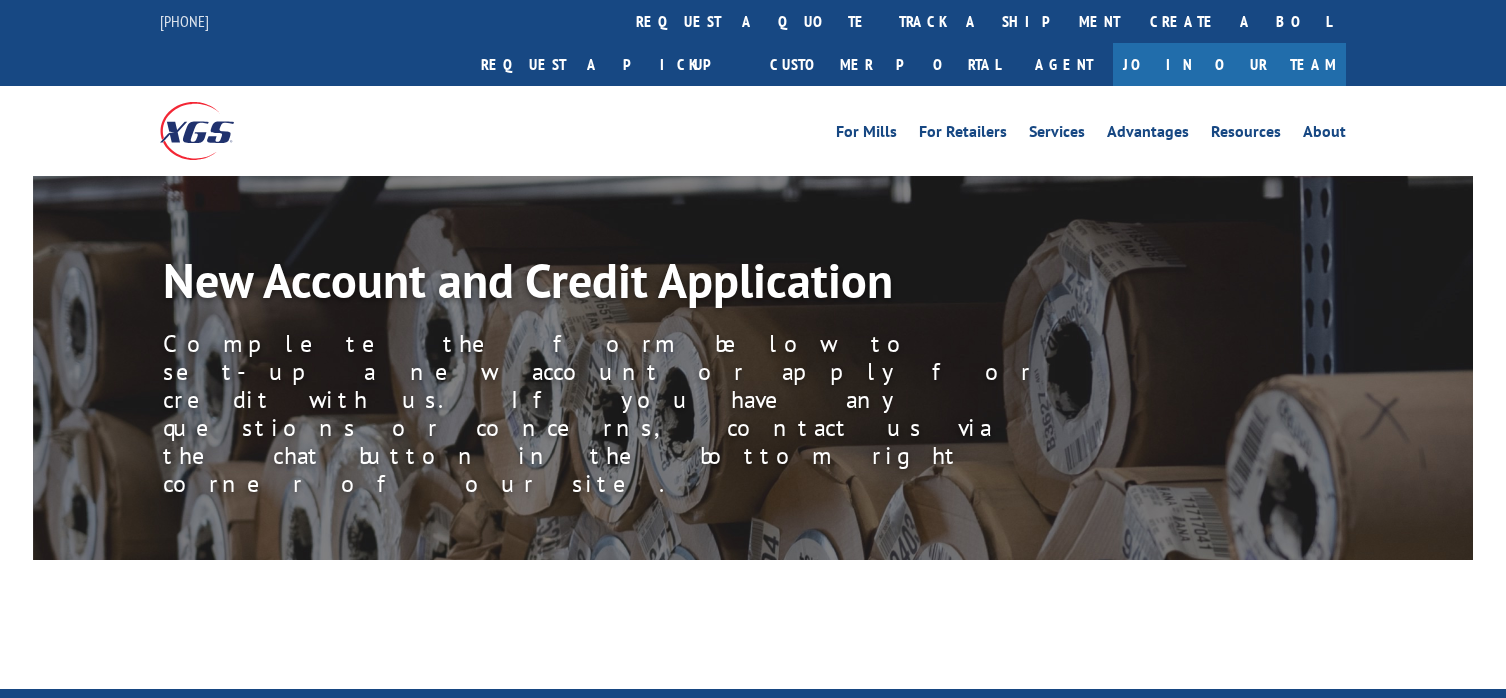 scroll, scrollTop: 0, scrollLeft: 0, axis: both 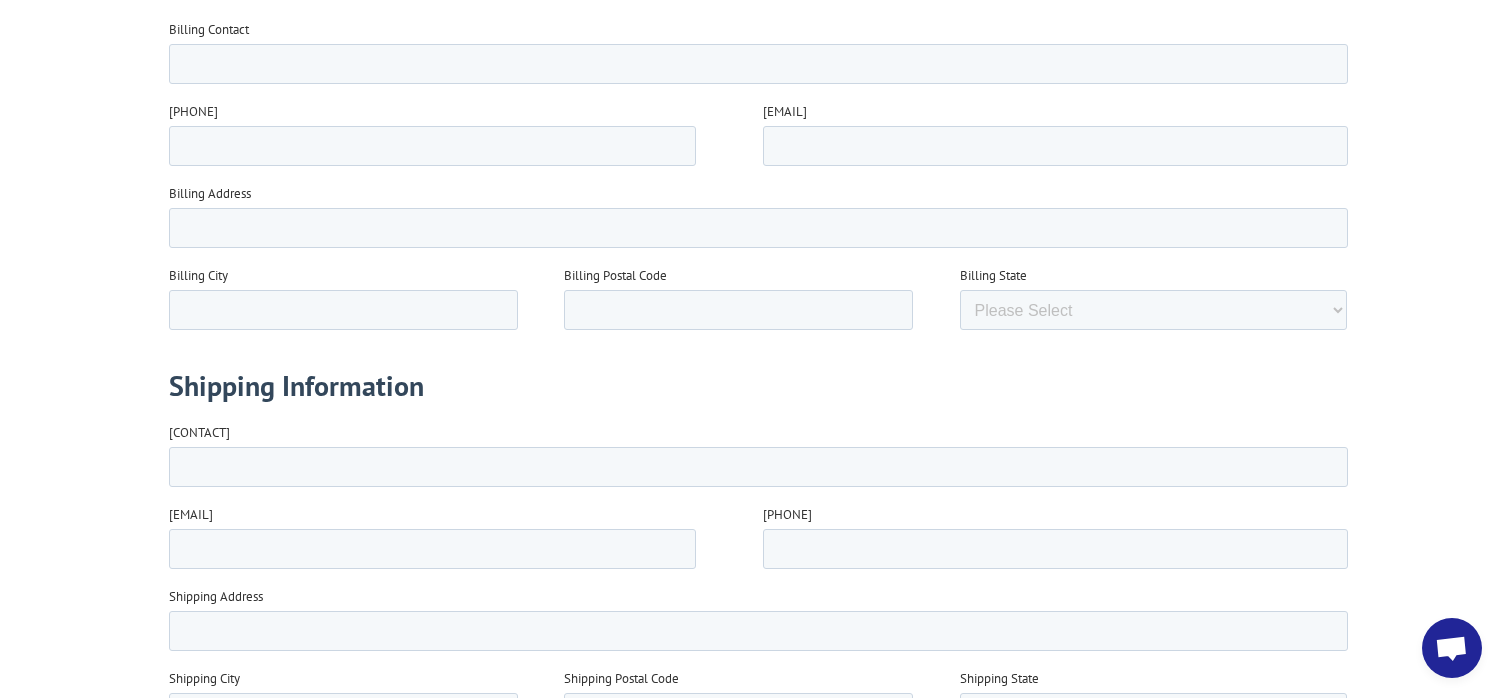 click at bounding box center [1452, 648] 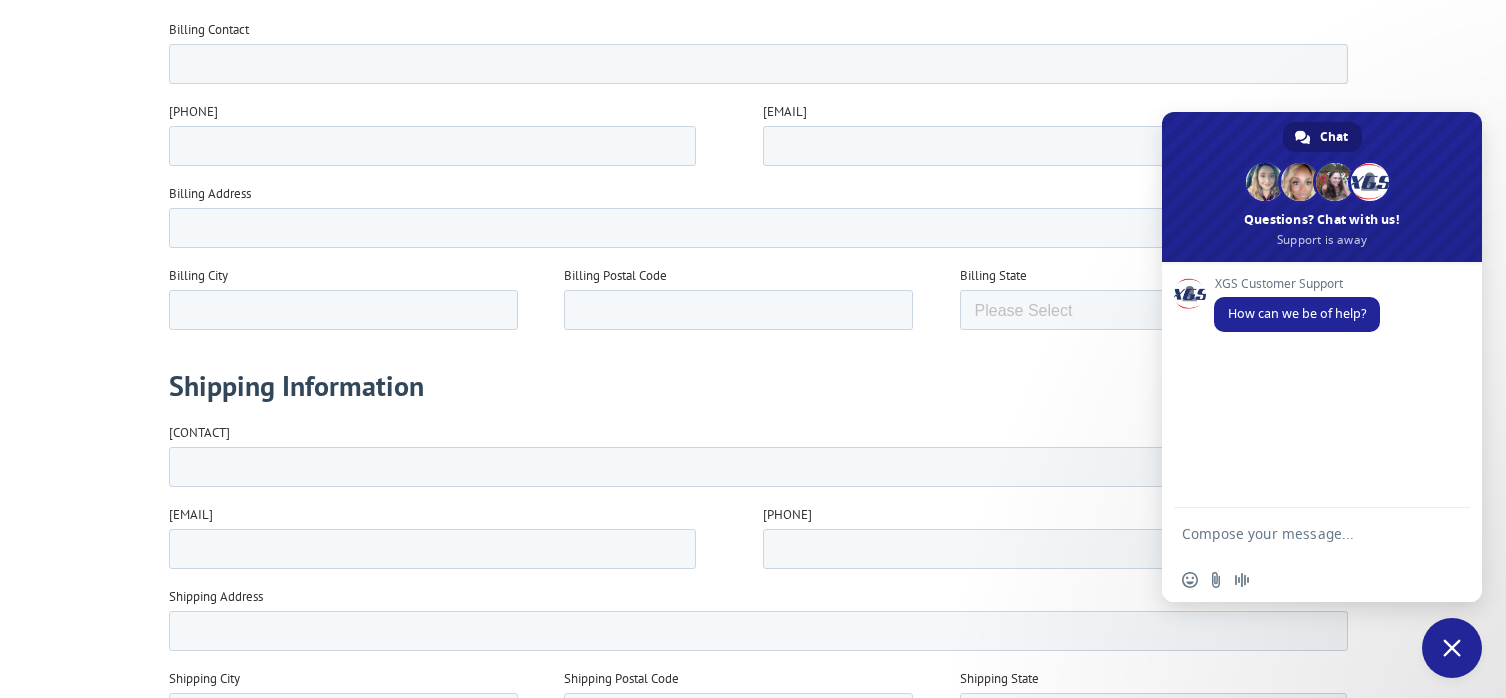 scroll, scrollTop: 0, scrollLeft: 0, axis: both 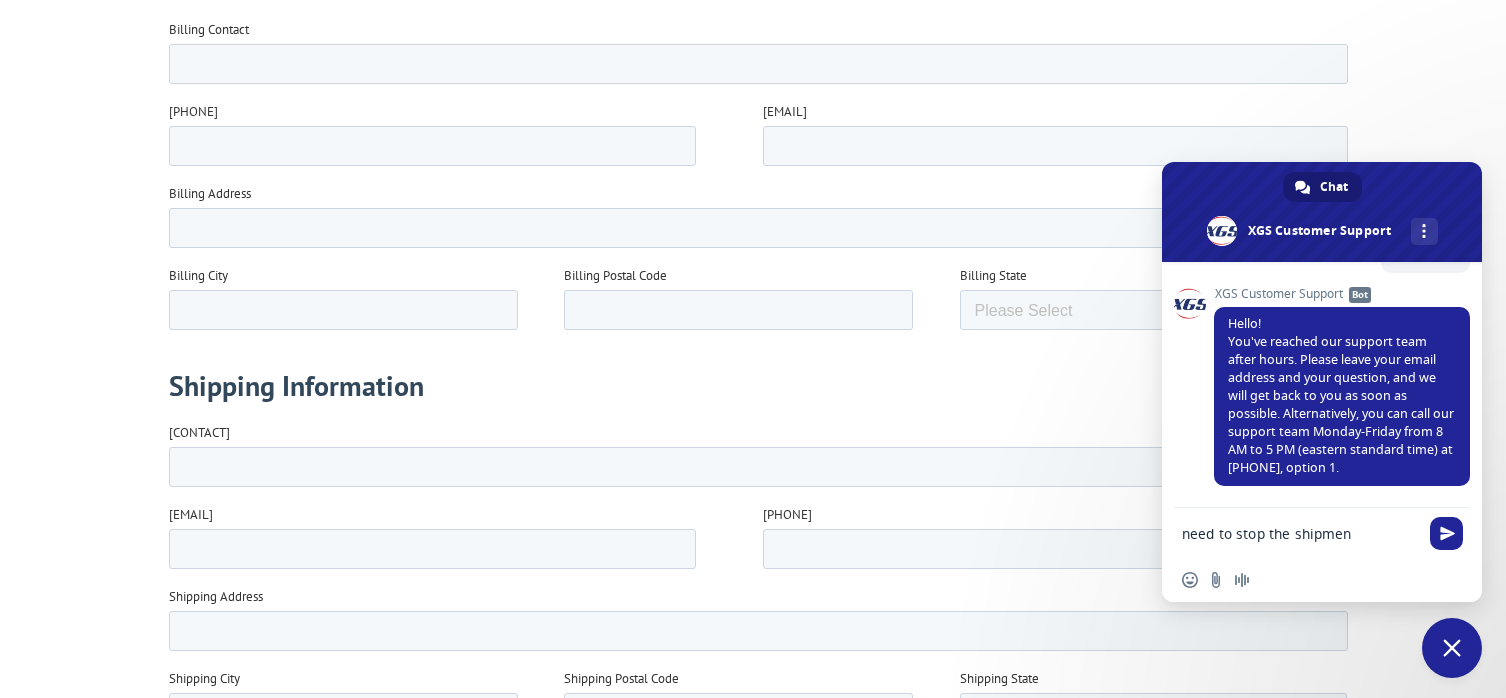 type on "need to stop the shipment" 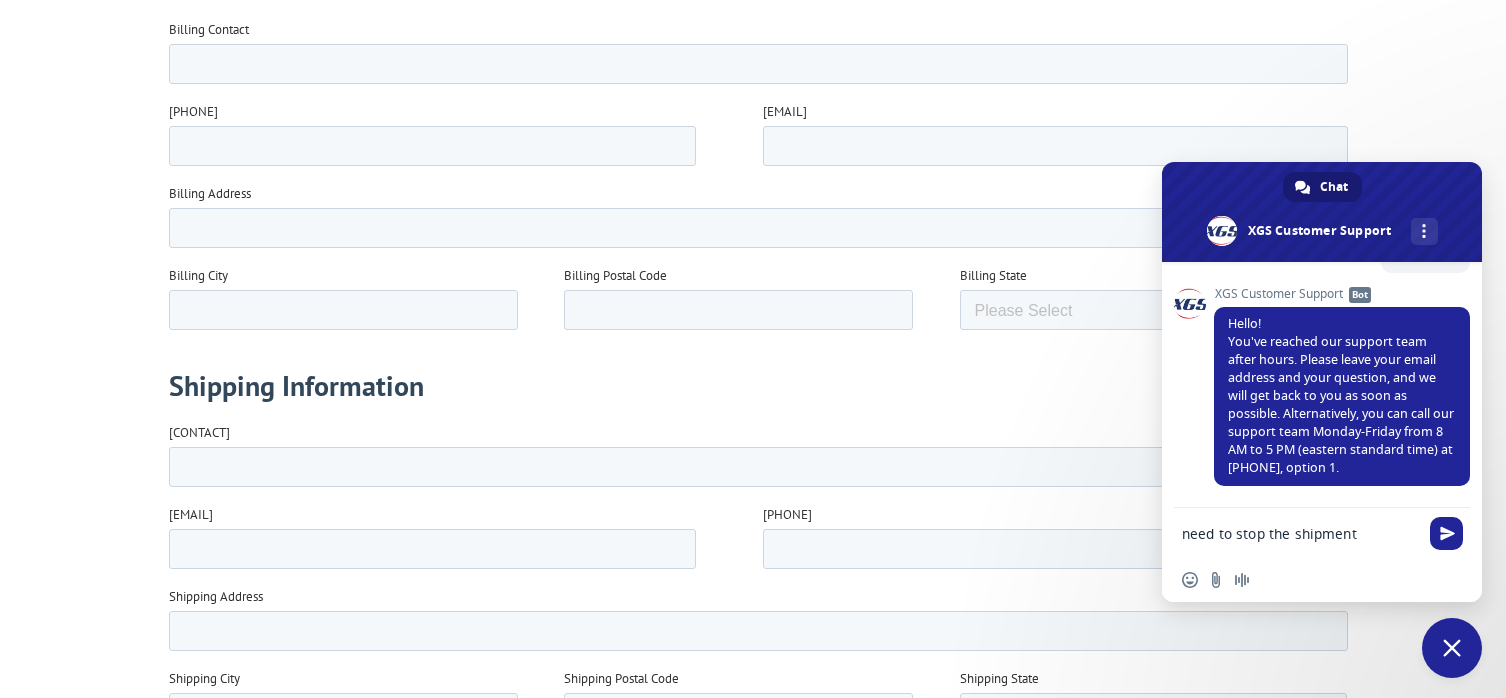 type 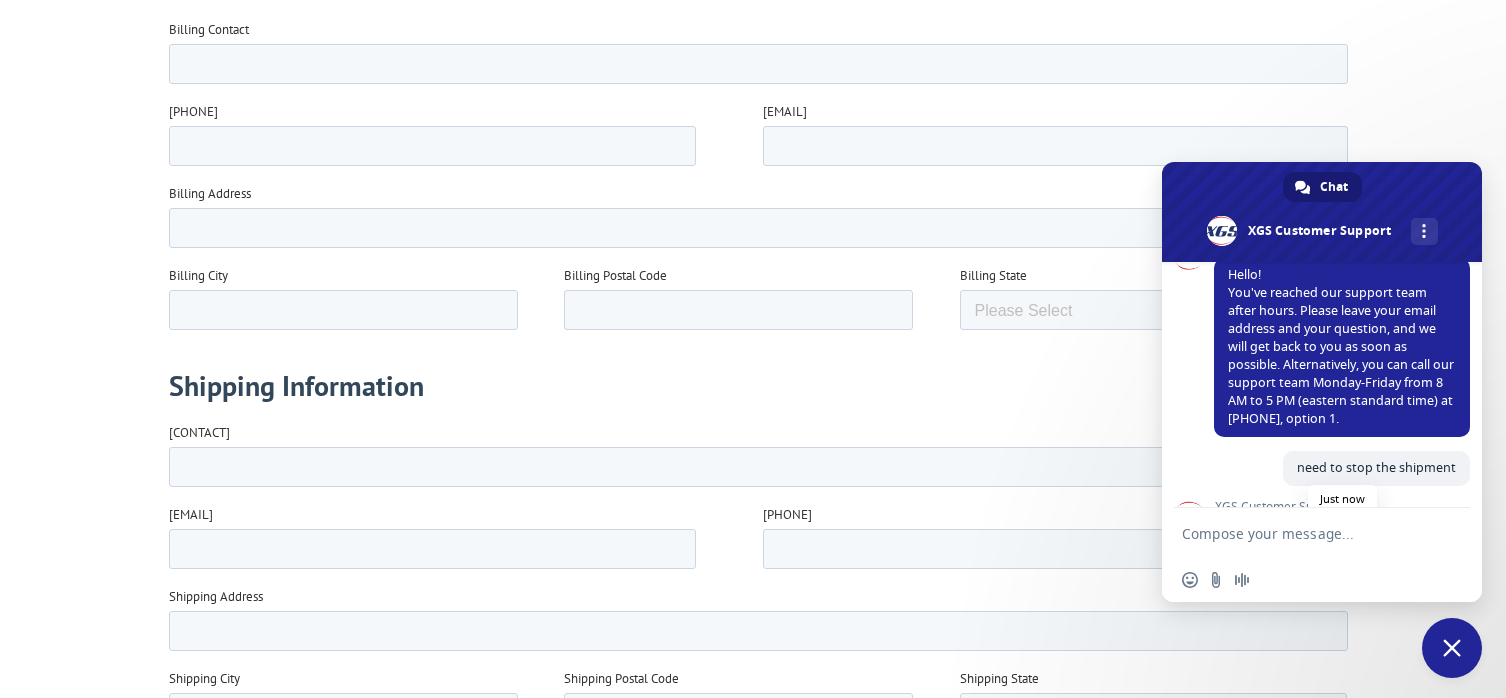 scroll, scrollTop: 407, scrollLeft: 0, axis: vertical 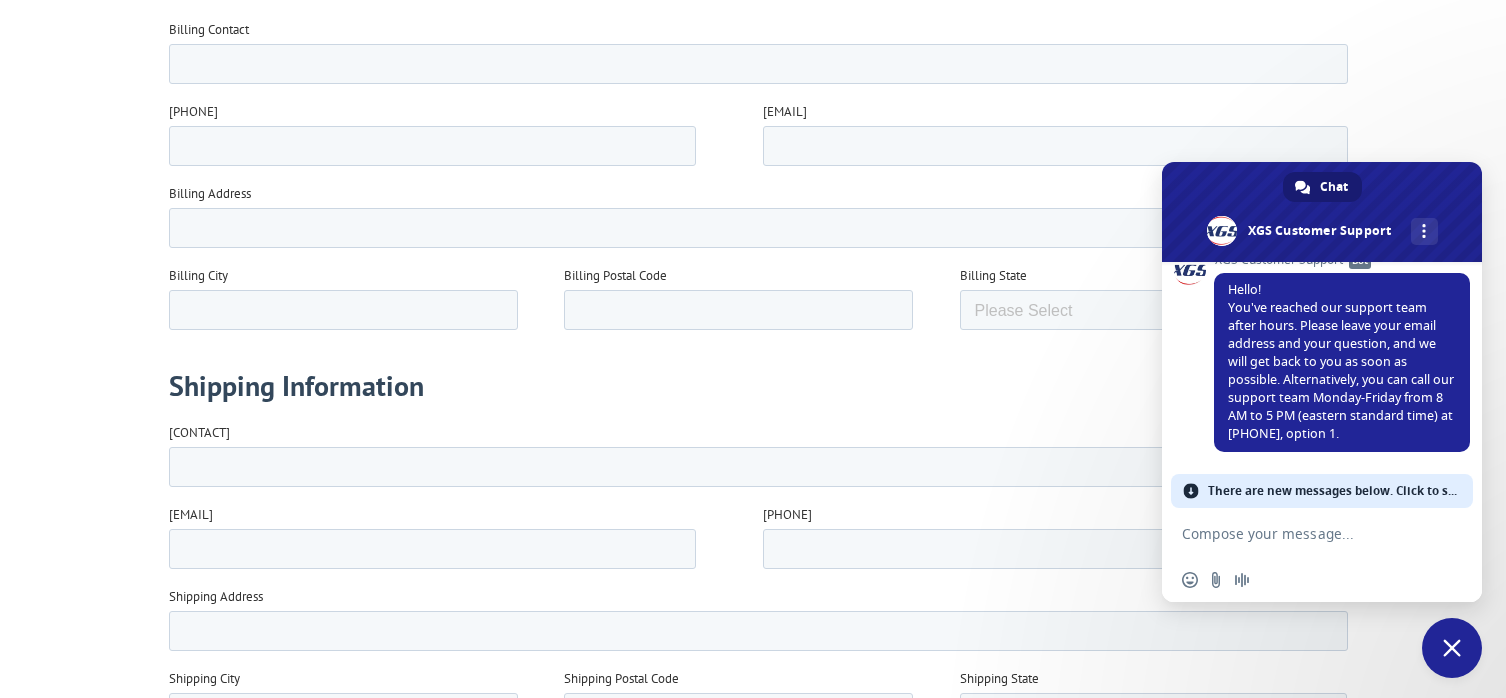 click at bounding box center [1302, 533] 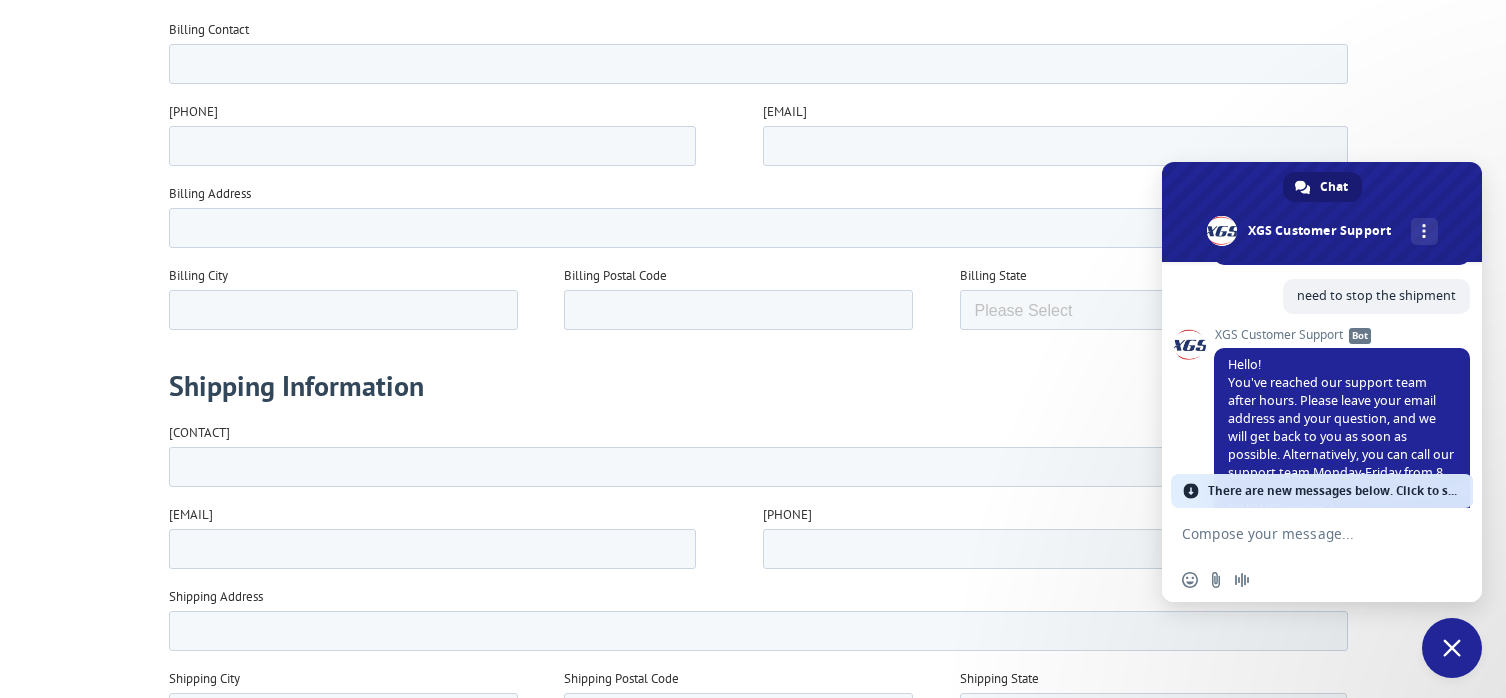 scroll, scrollTop: 441, scrollLeft: 0, axis: vertical 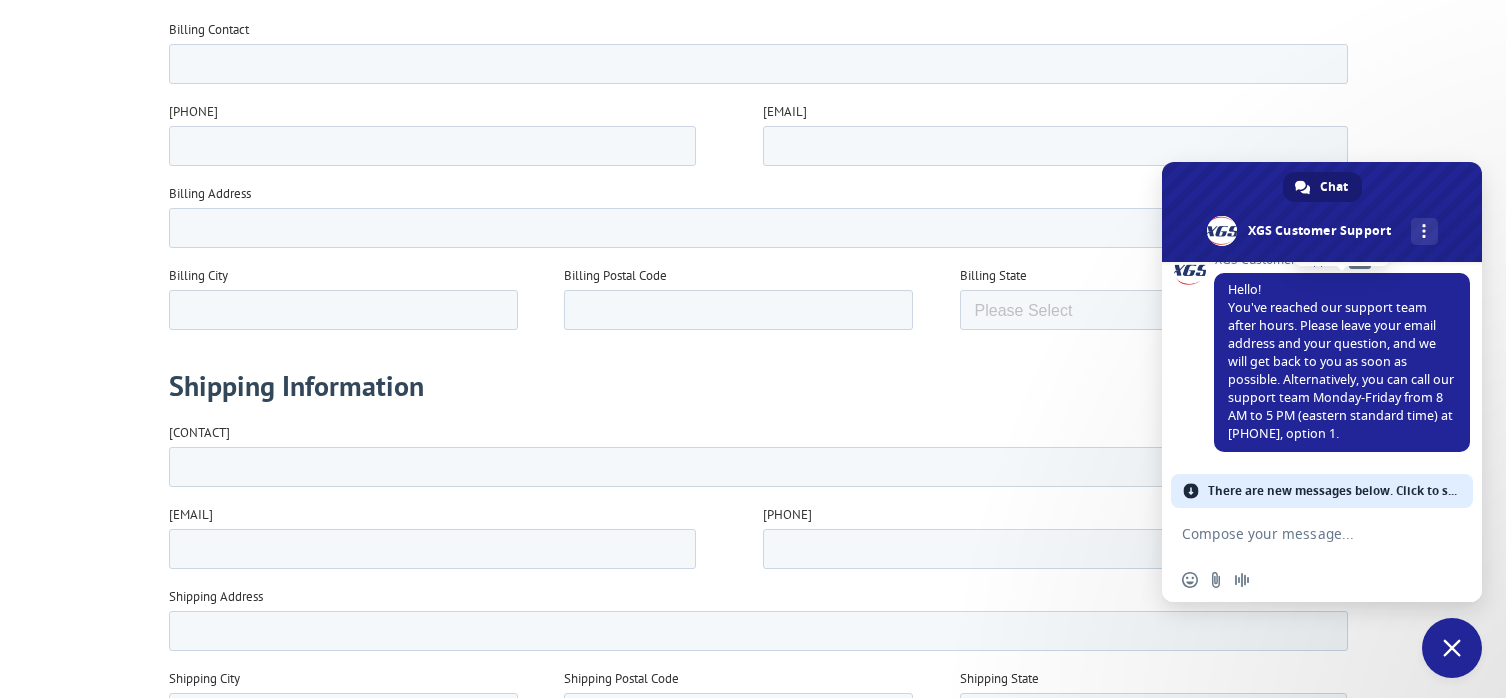 drag, startPoint x: 1191, startPoint y: 309, endPoint x: 1218, endPoint y: 346, distance: 45.80393 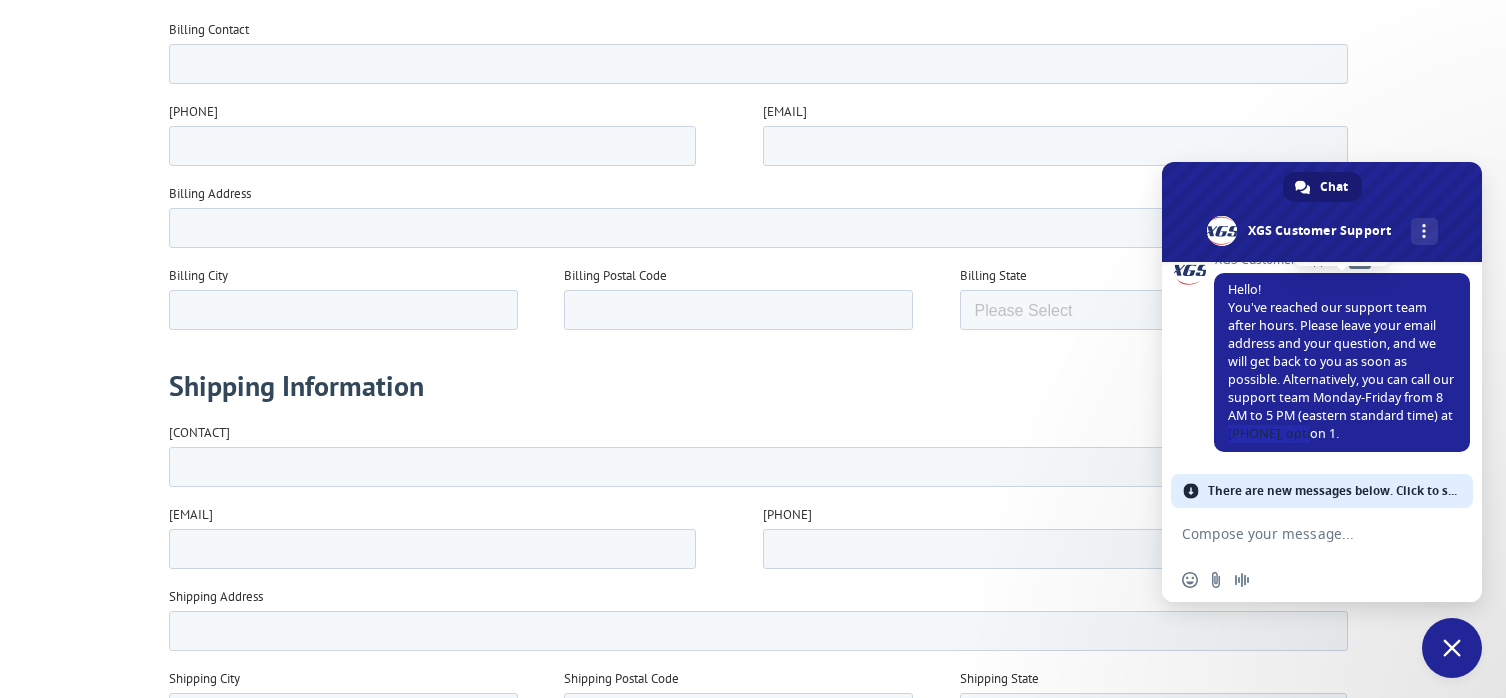 drag, startPoint x: 1275, startPoint y: 432, endPoint x: 1359, endPoint y: 431, distance: 84.00595 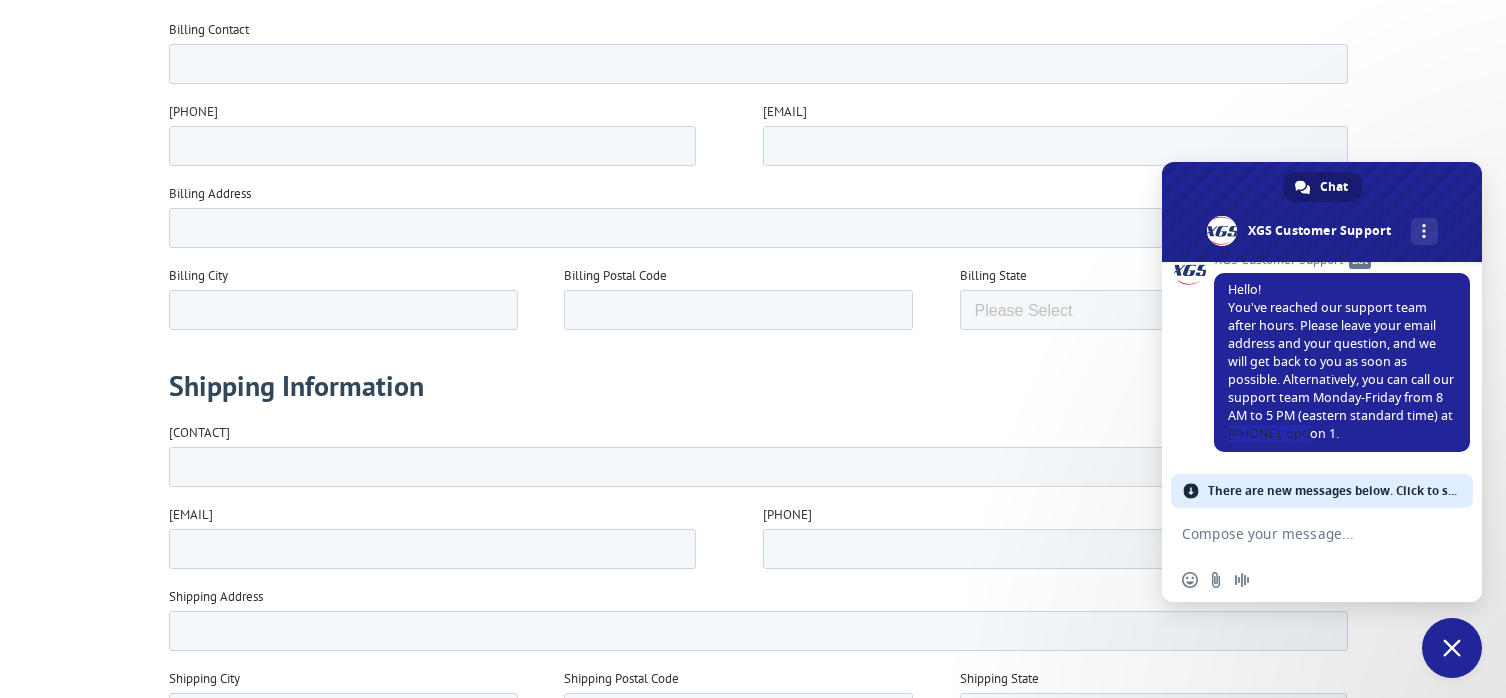 scroll, scrollTop: 460, scrollLeft: 0, axis: vertical 